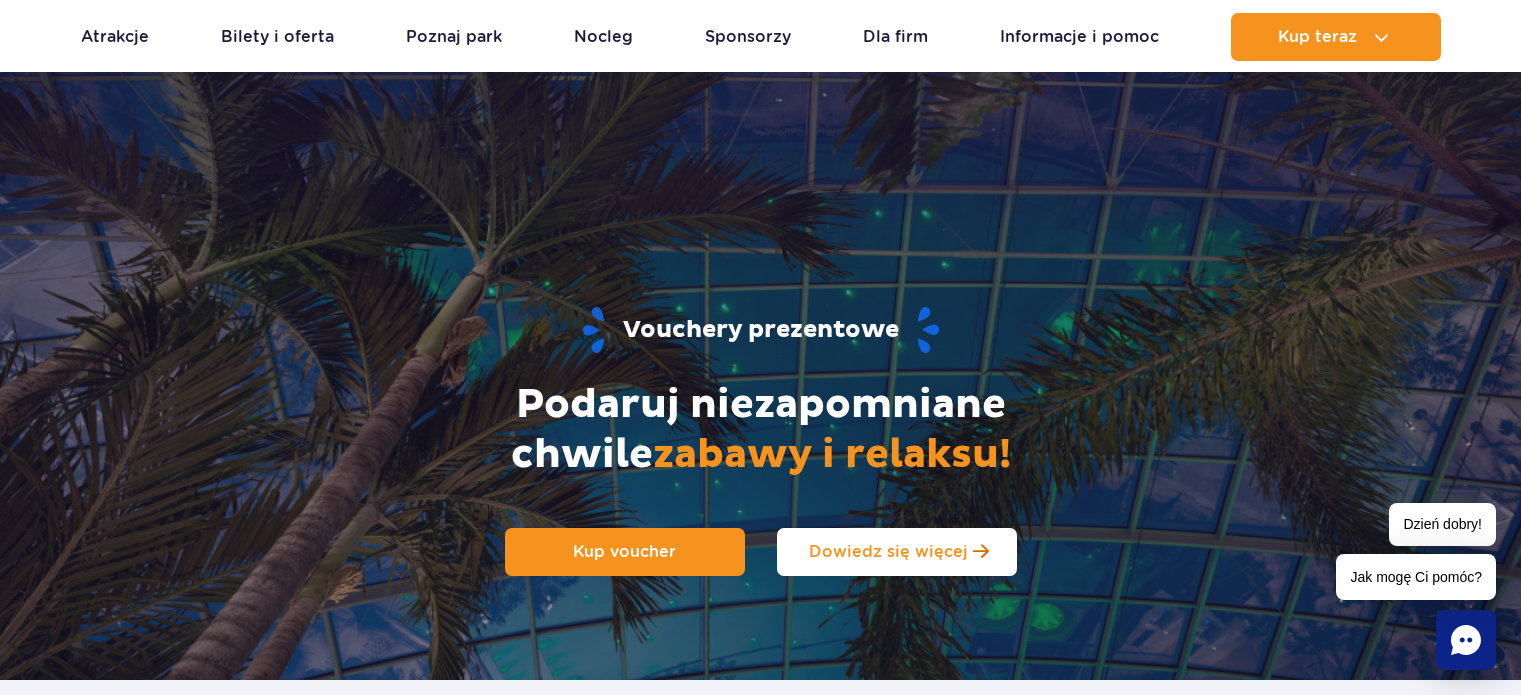 scroll, scrollTop: 100, scrollLeft: 0, axis: vertical 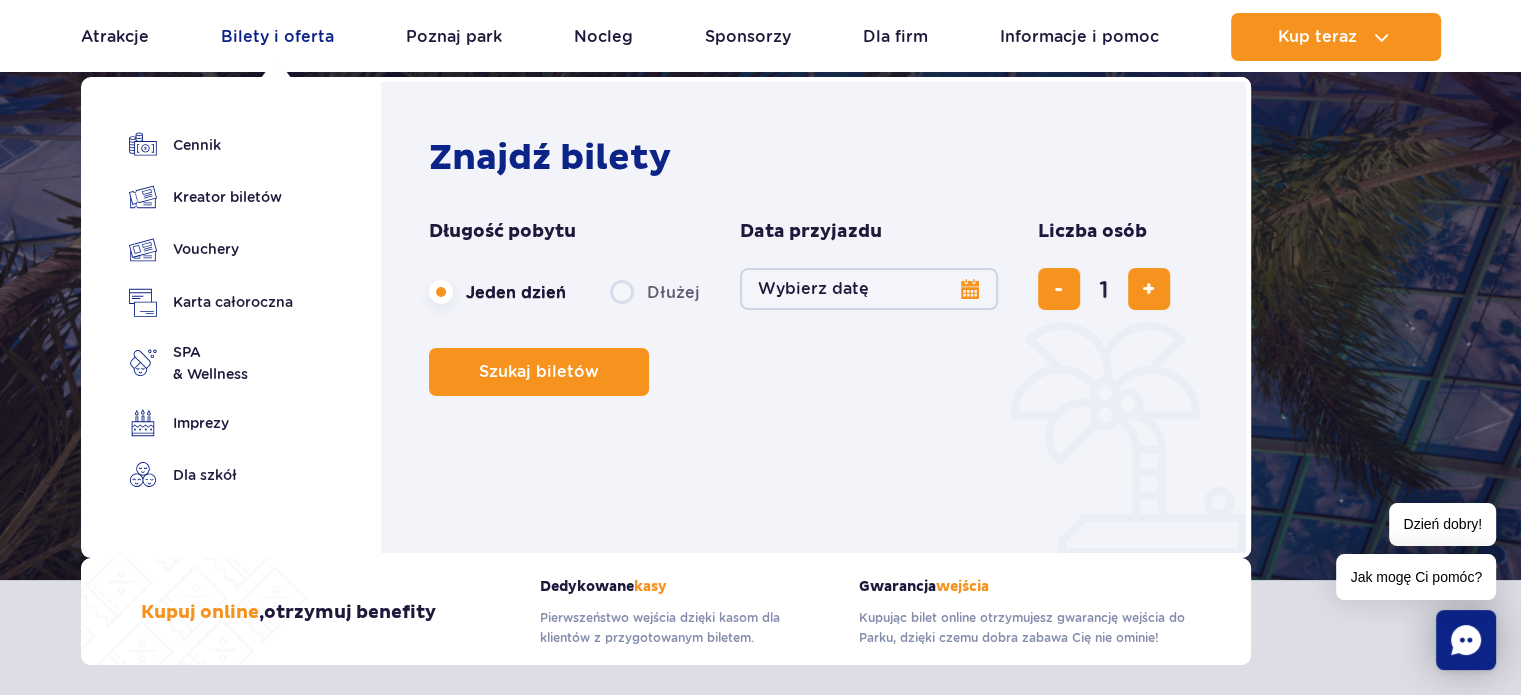 click on "Bilety i oferta" at bounding box center [277, 37] 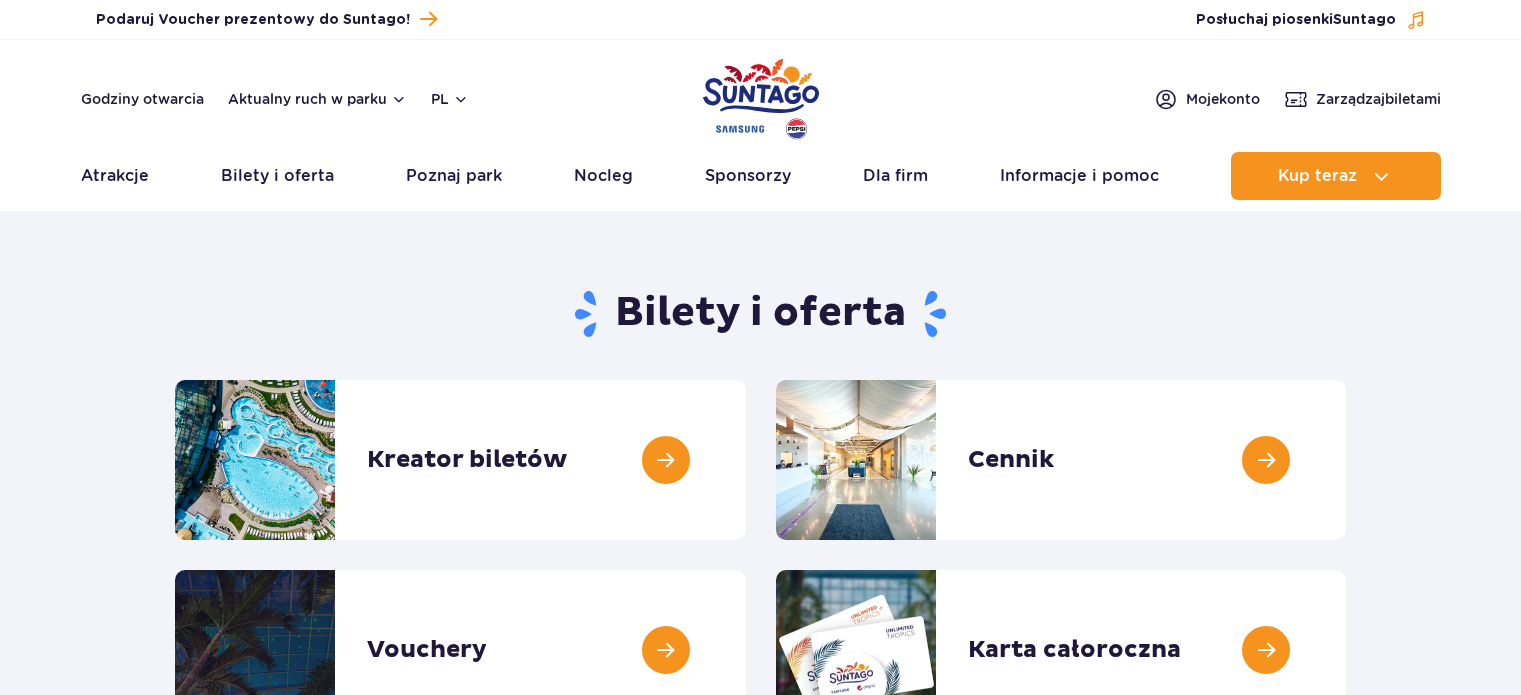 scroll, scrollTop: 0, scrollLeft: 0, axis: both 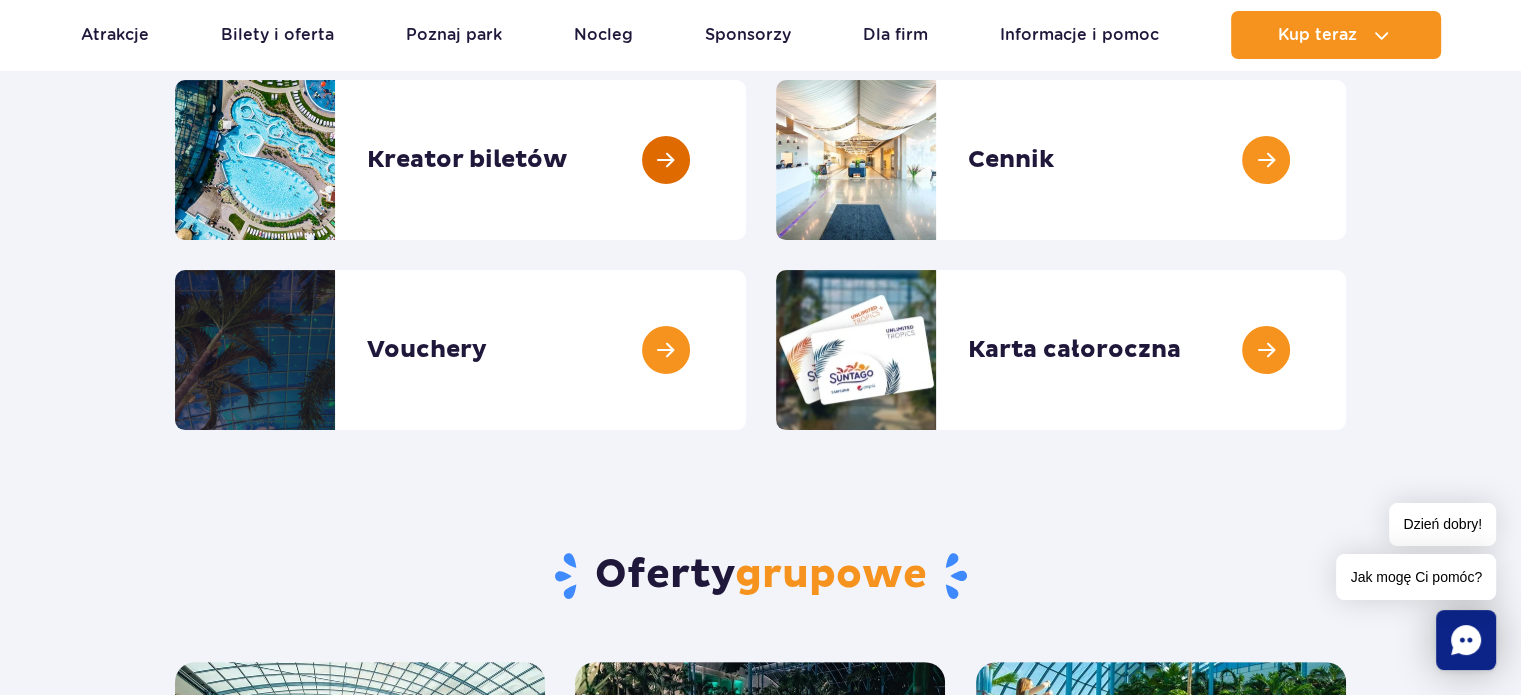 click at bounding box center [746, 160] 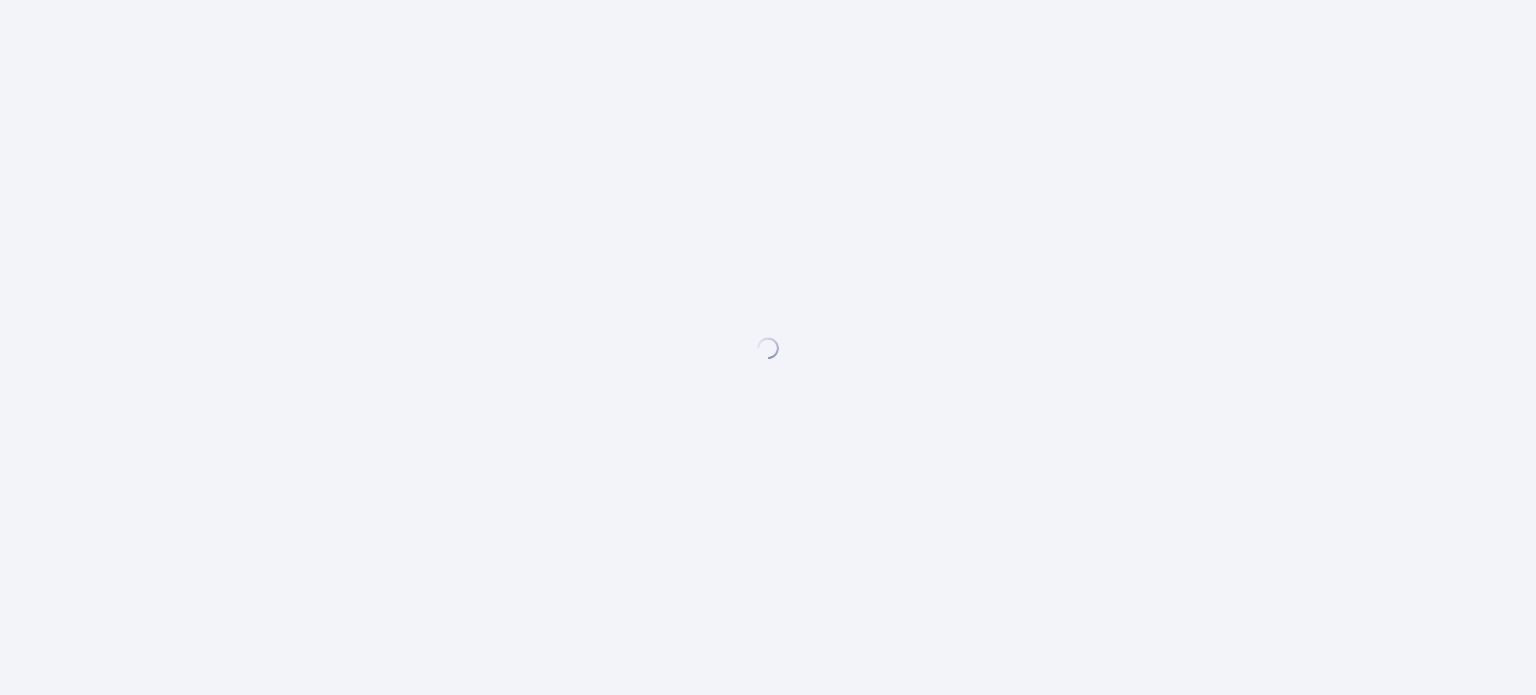 scroll, scrollTop: 0, scrollLeft: 0, axis: both 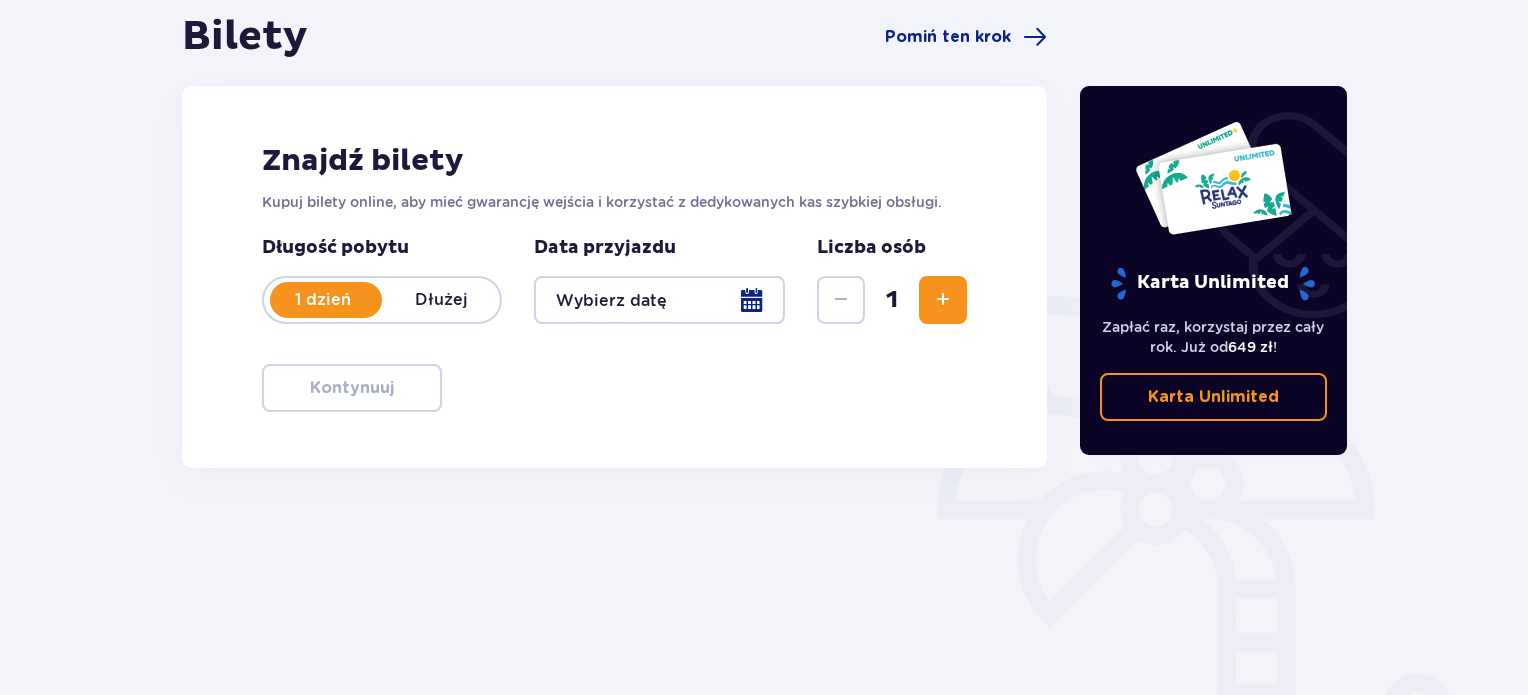 click at bounding box center (943, 300) 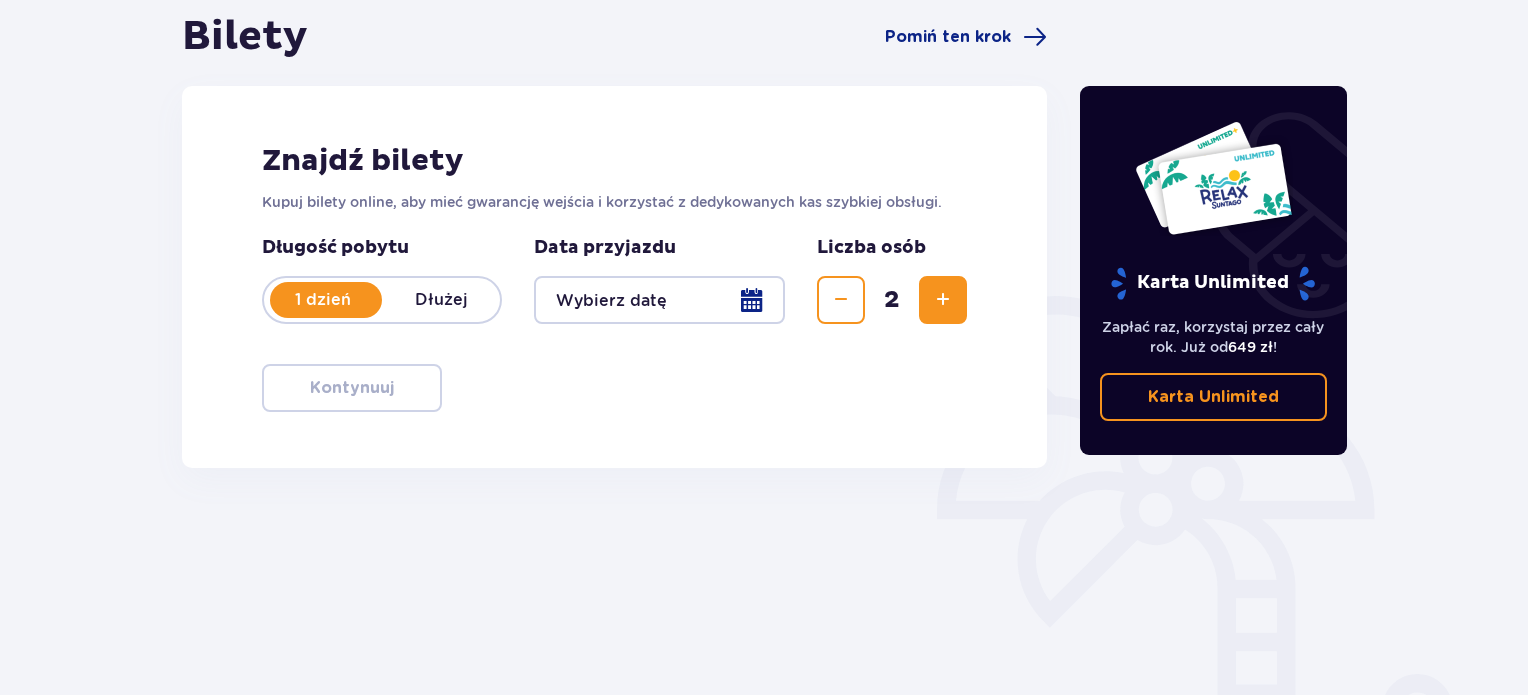 click at bounding box center [659, 300] 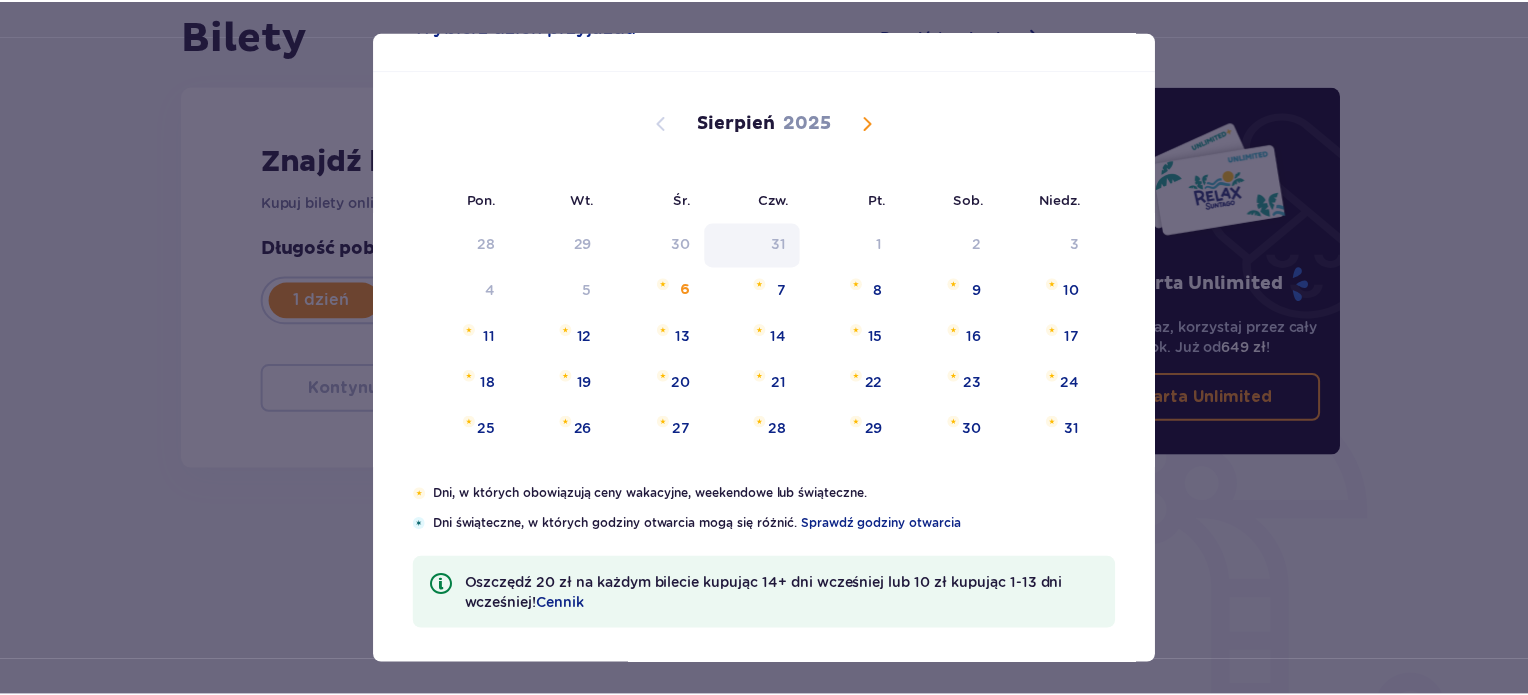 scroll, scrollTop: 81, scrollLeft: 0, axis: vertical 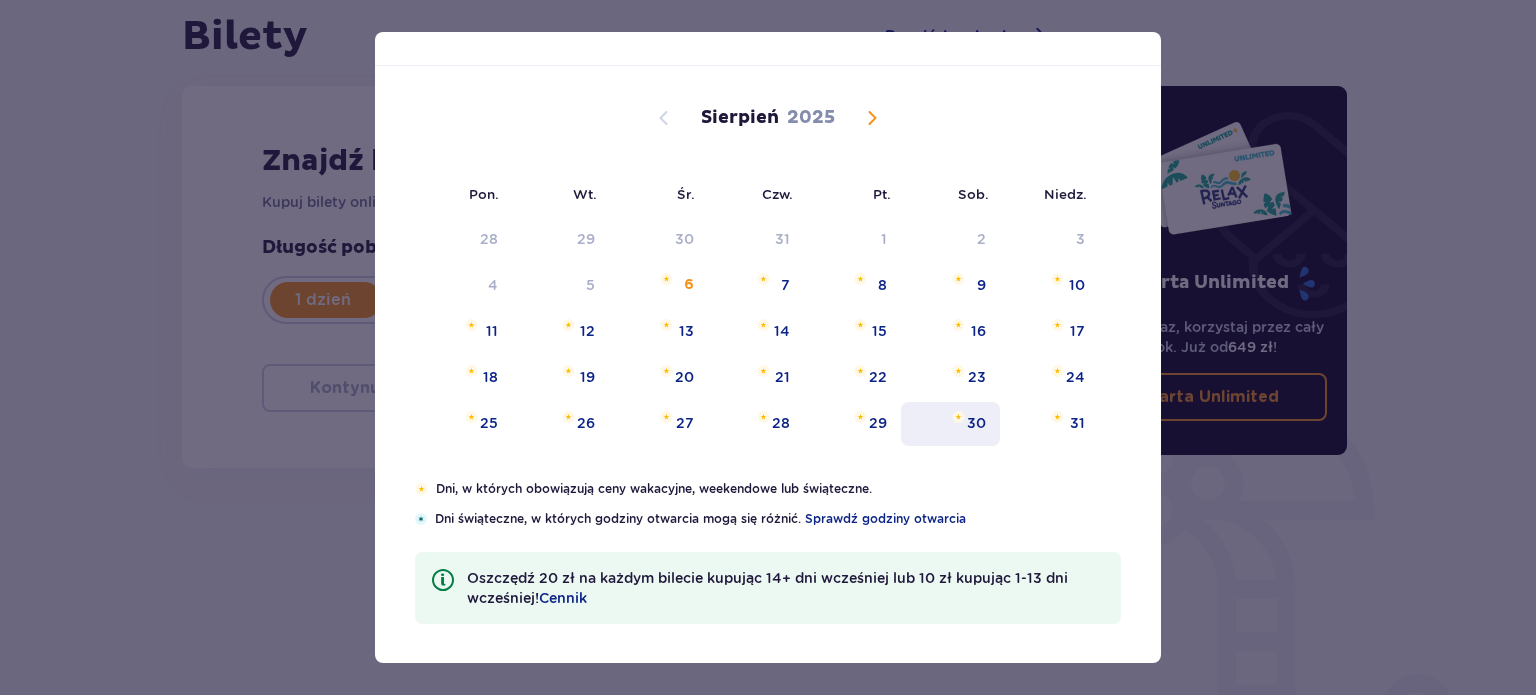 click on "30" at bounding box center [976, 423] 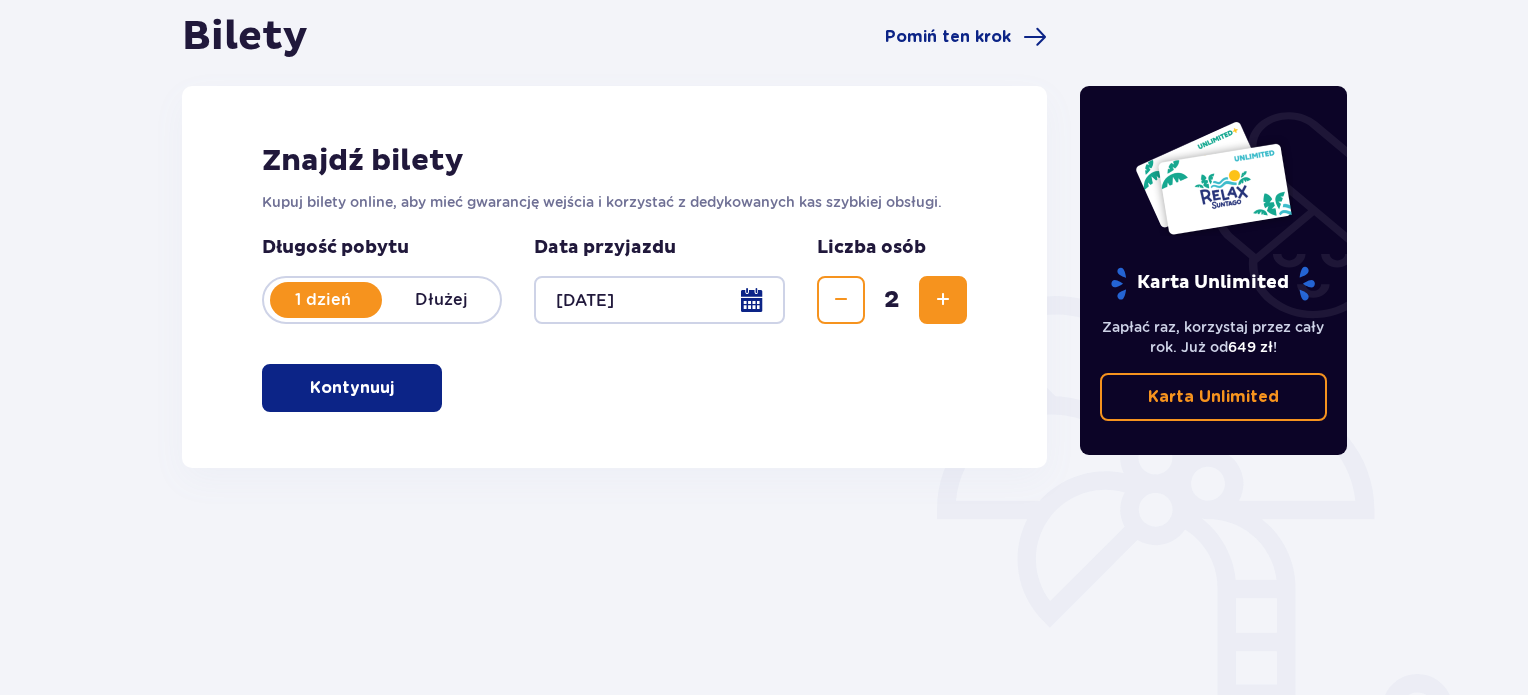 click at bounding box center (659, 300) 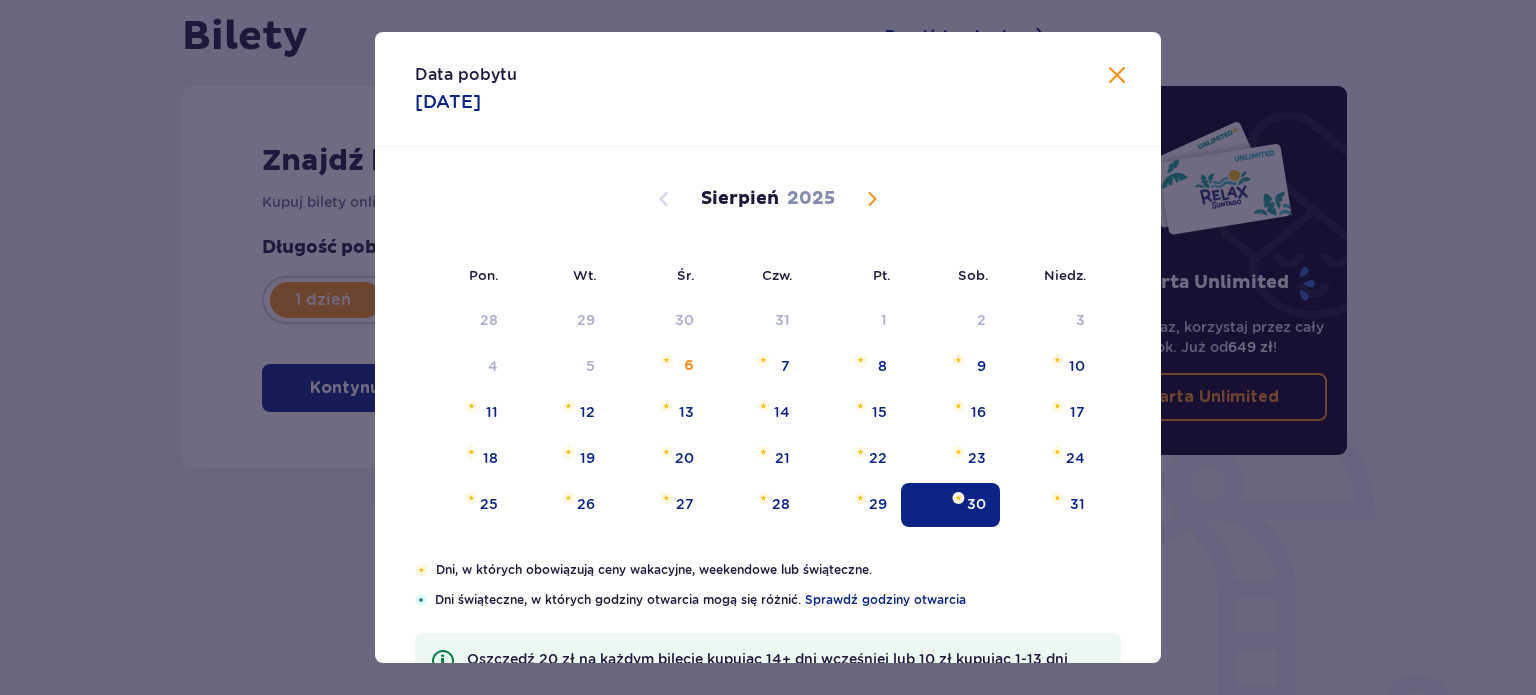 click at bounding box center (872, 199) 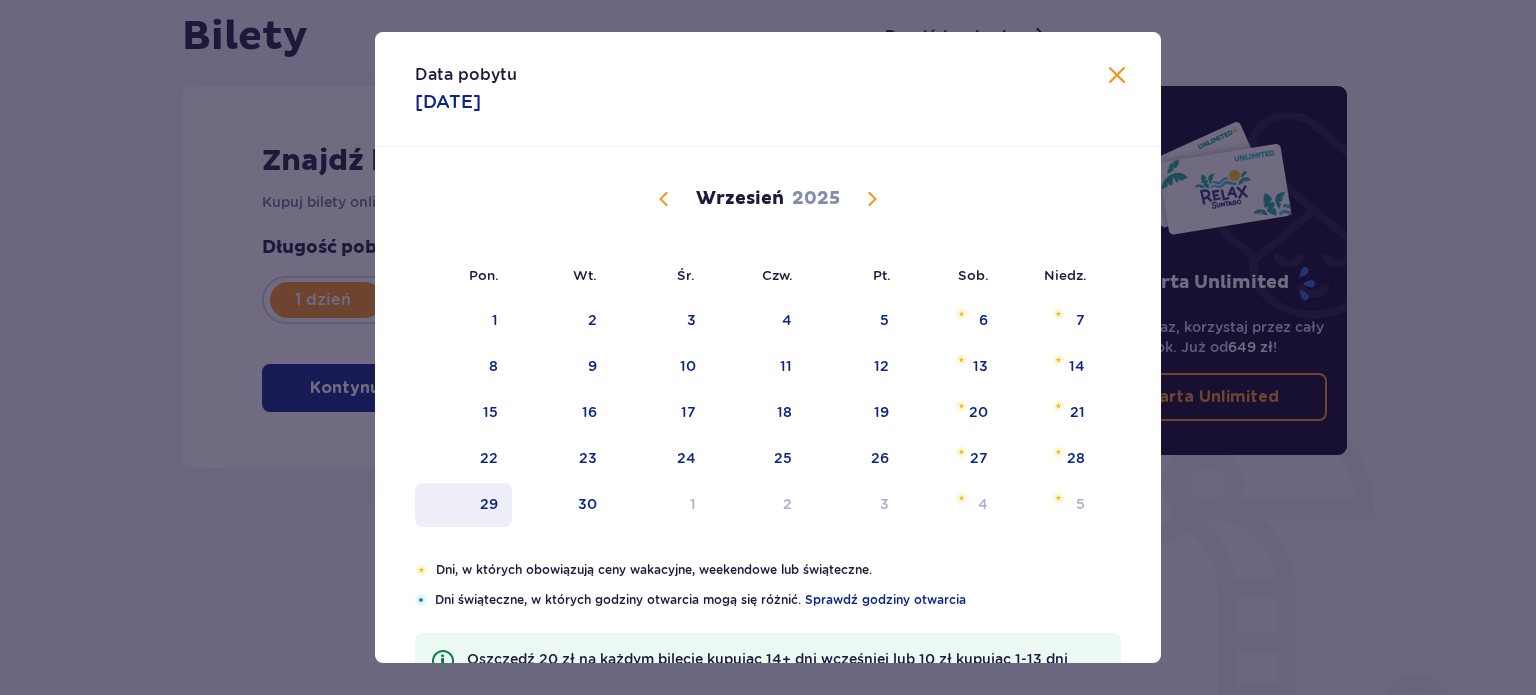 click on "29" at bounding box center [463, 505] 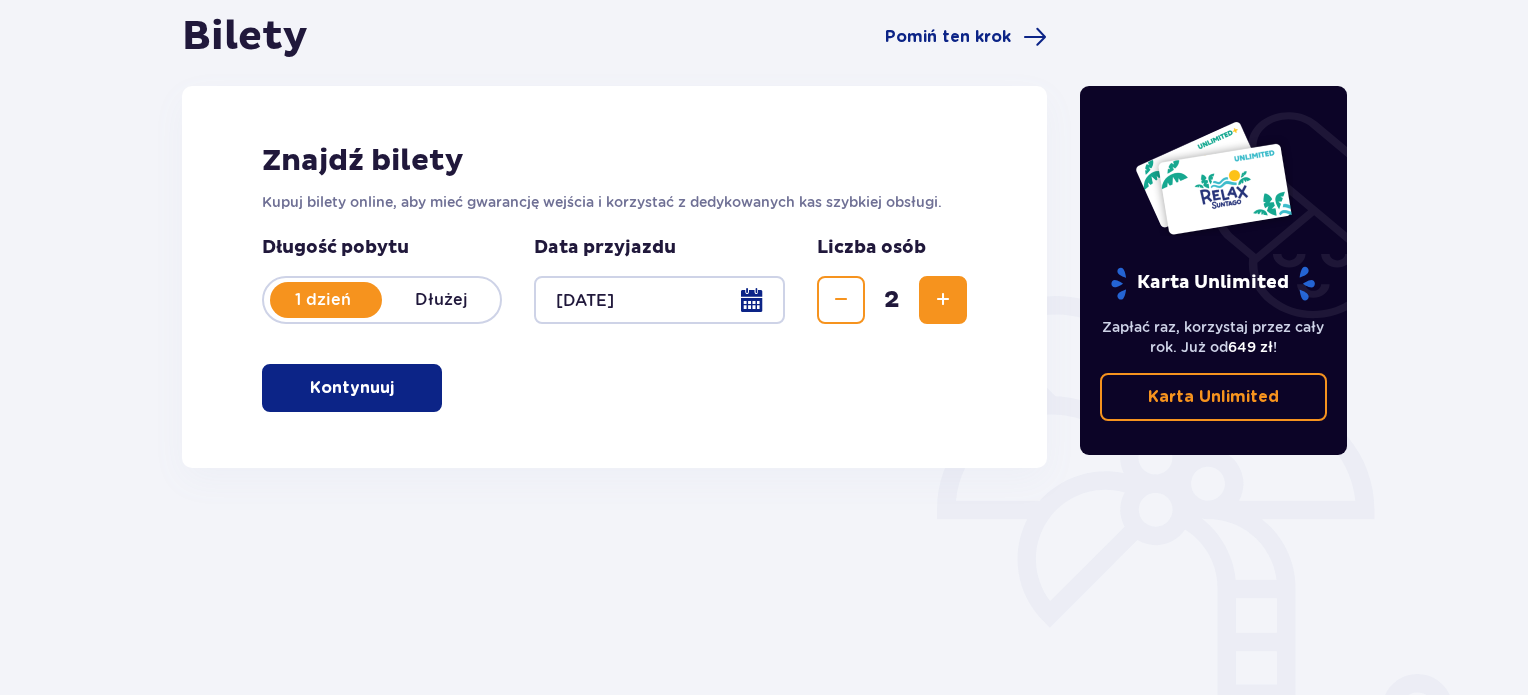click on "Kontynuuj" at bounding box center [352, 388] 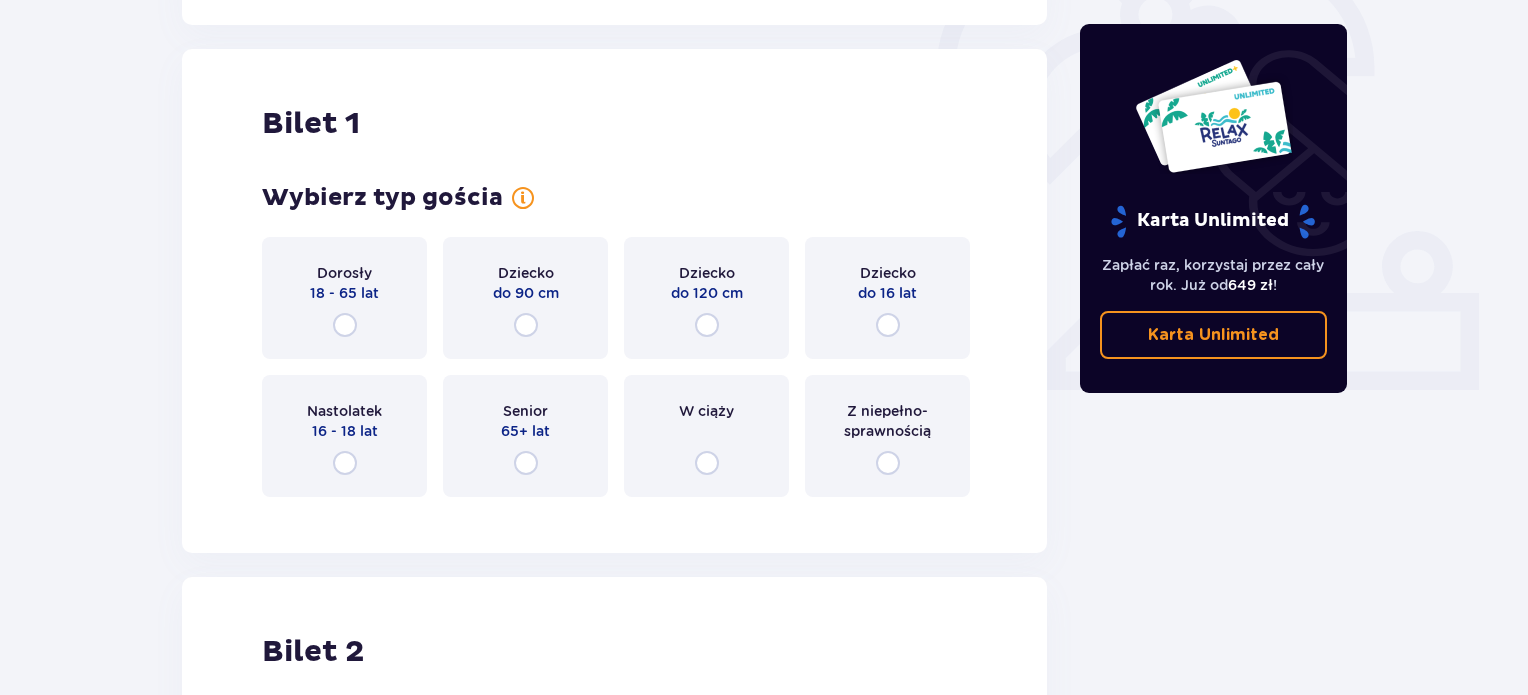 scroll, scrollTop: 668, scrollLeft: 0, axis: vertical 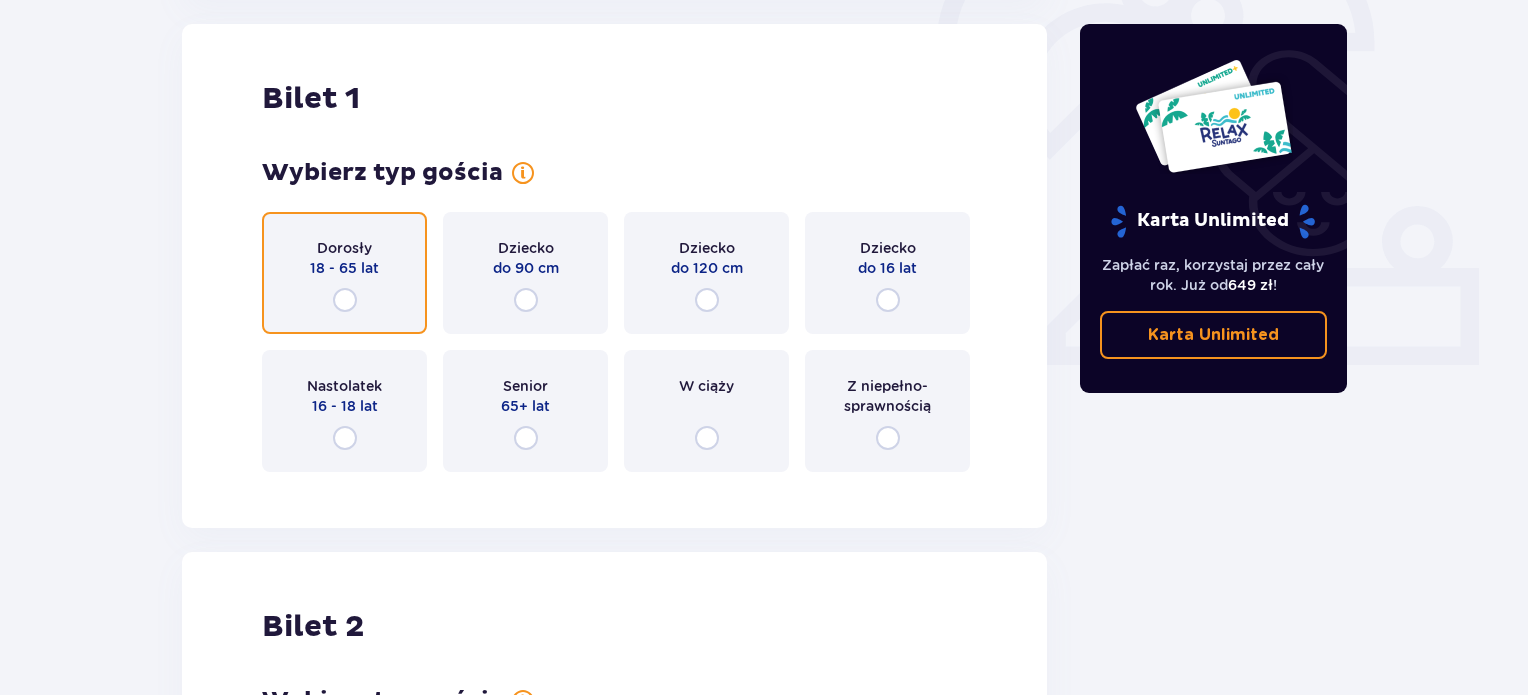 click at bounding box center (345, 300) 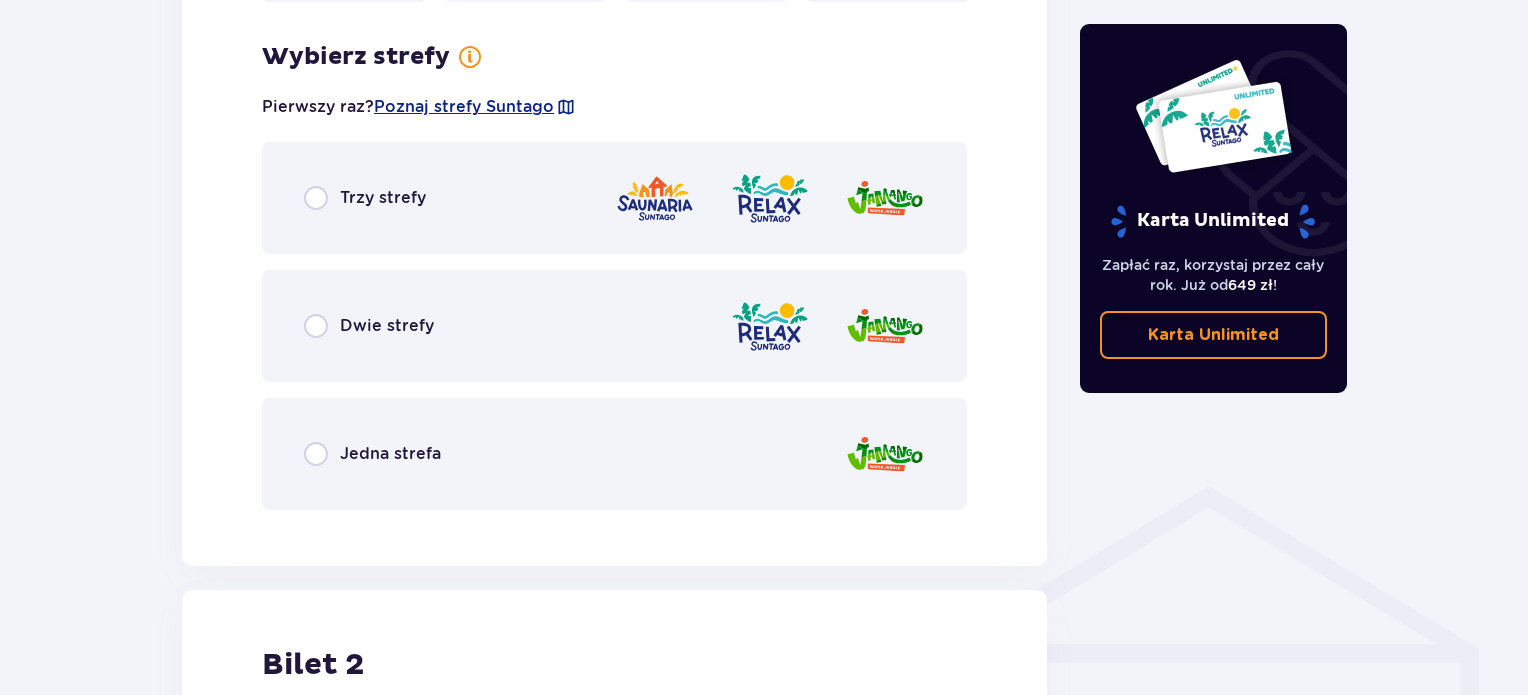 scroll, scrollTop: 1156, scrollLeft: 0, axis: vertical 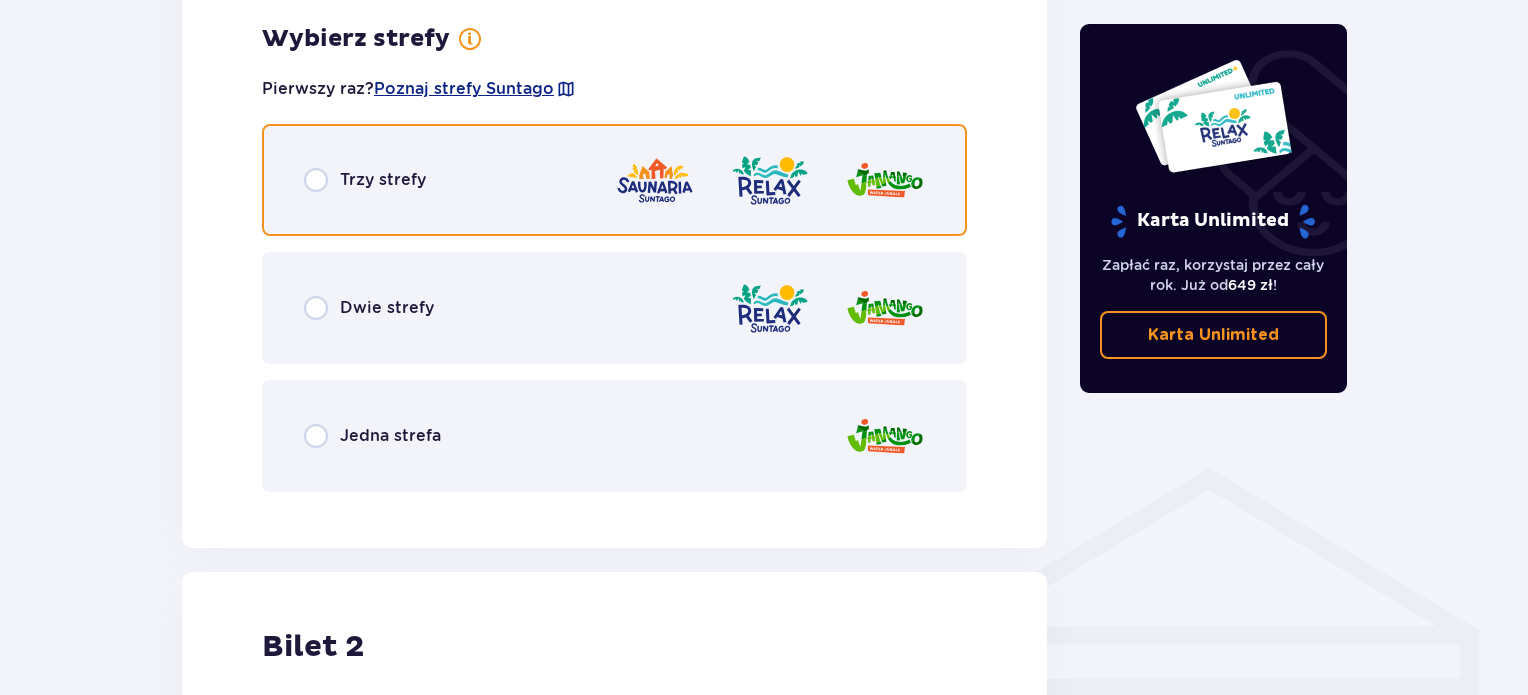 click at bounding box center [316, 180] 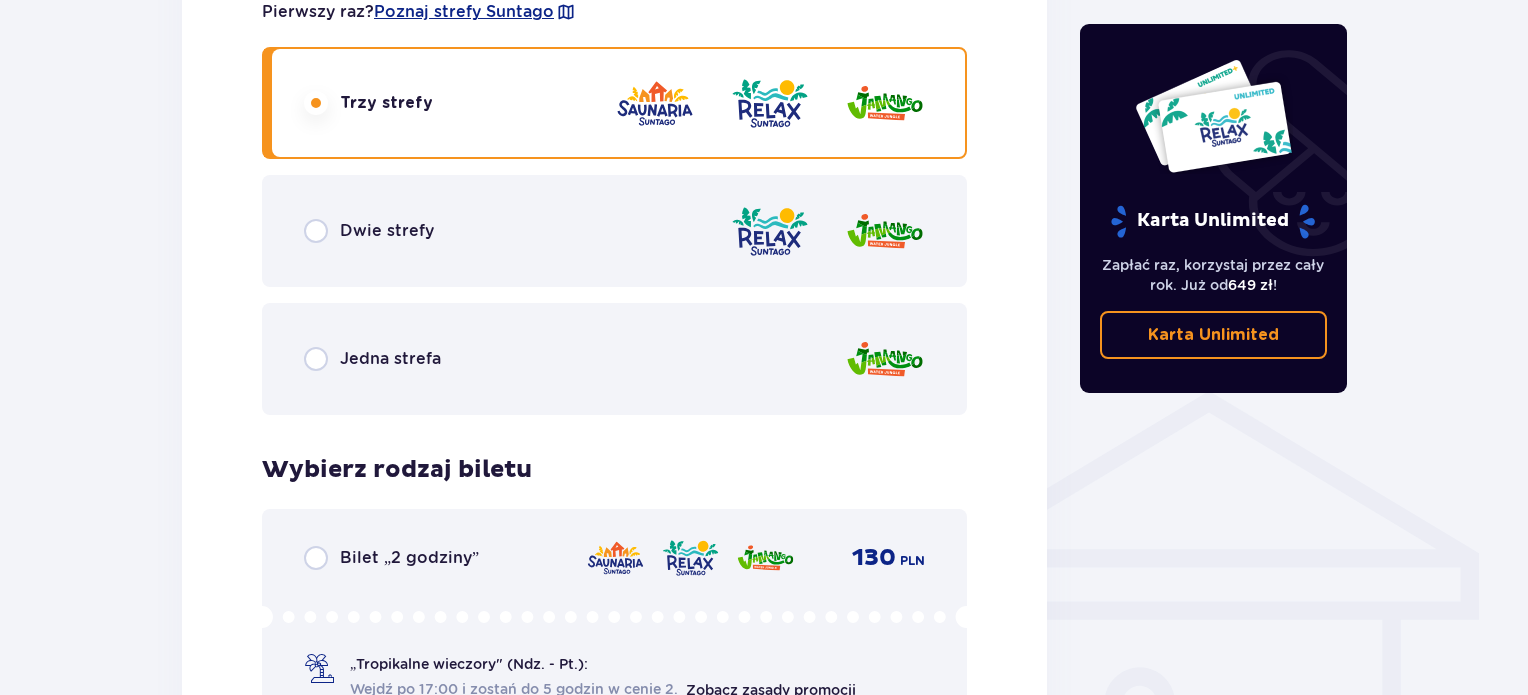 scroll, scrollTop: 1364, scrollLeft: 0, axis: vertical 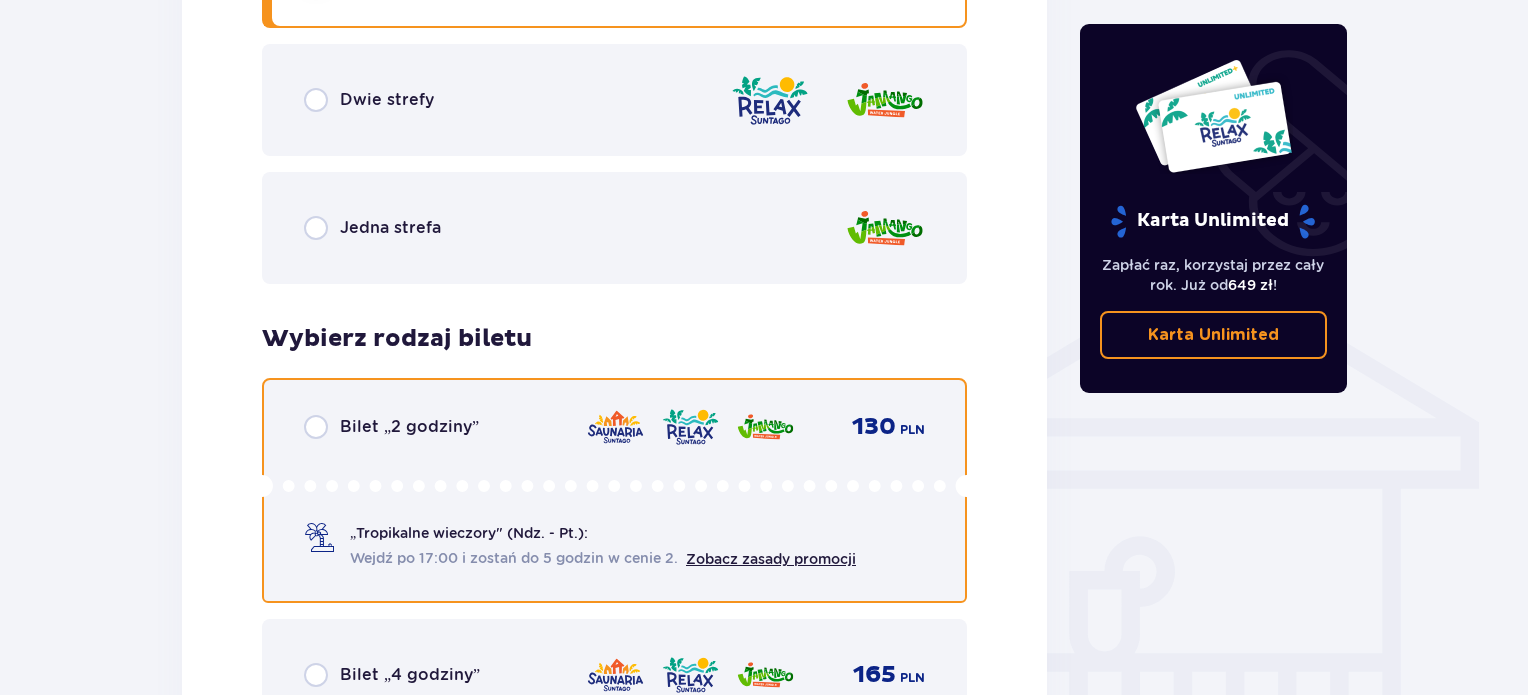click at bounding box center [316, 427] 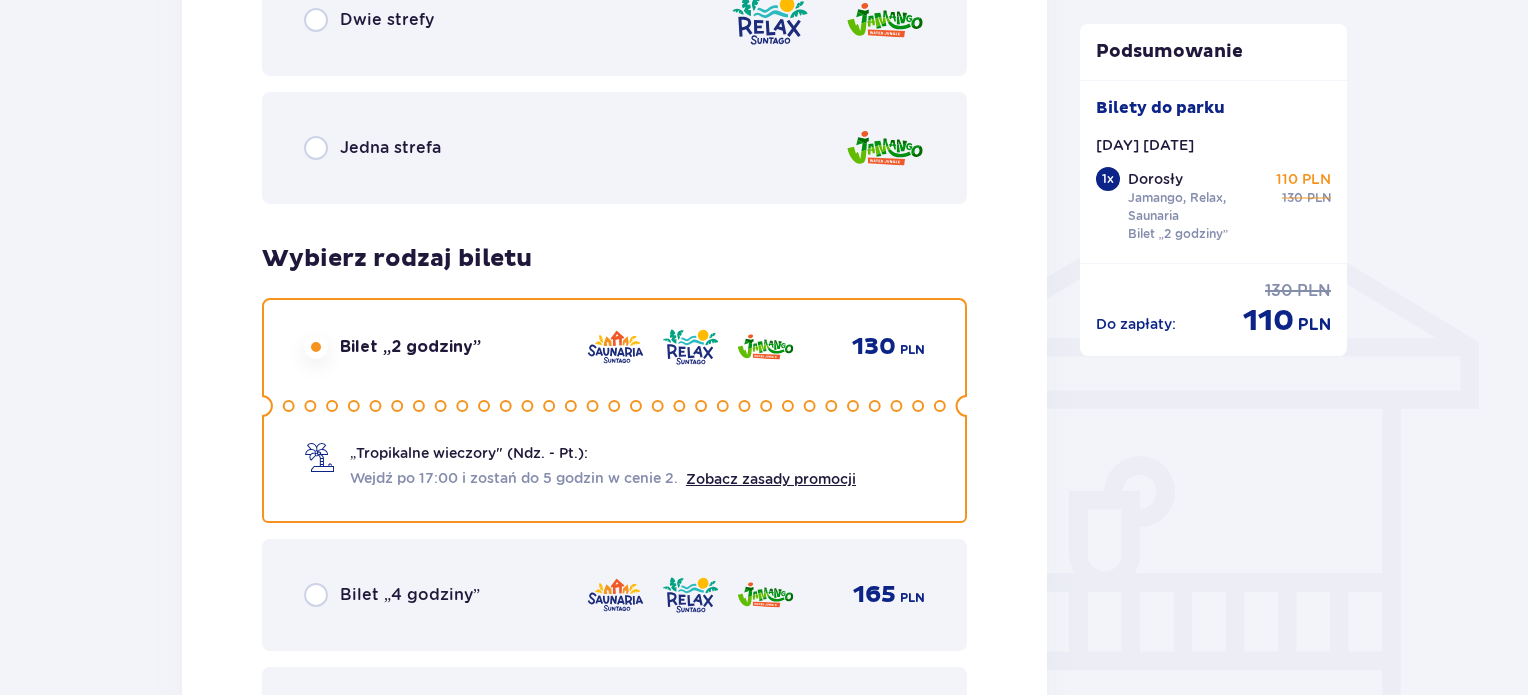 scroll, scrollTop: 1678, scrollLeft: 0, axis: vertical 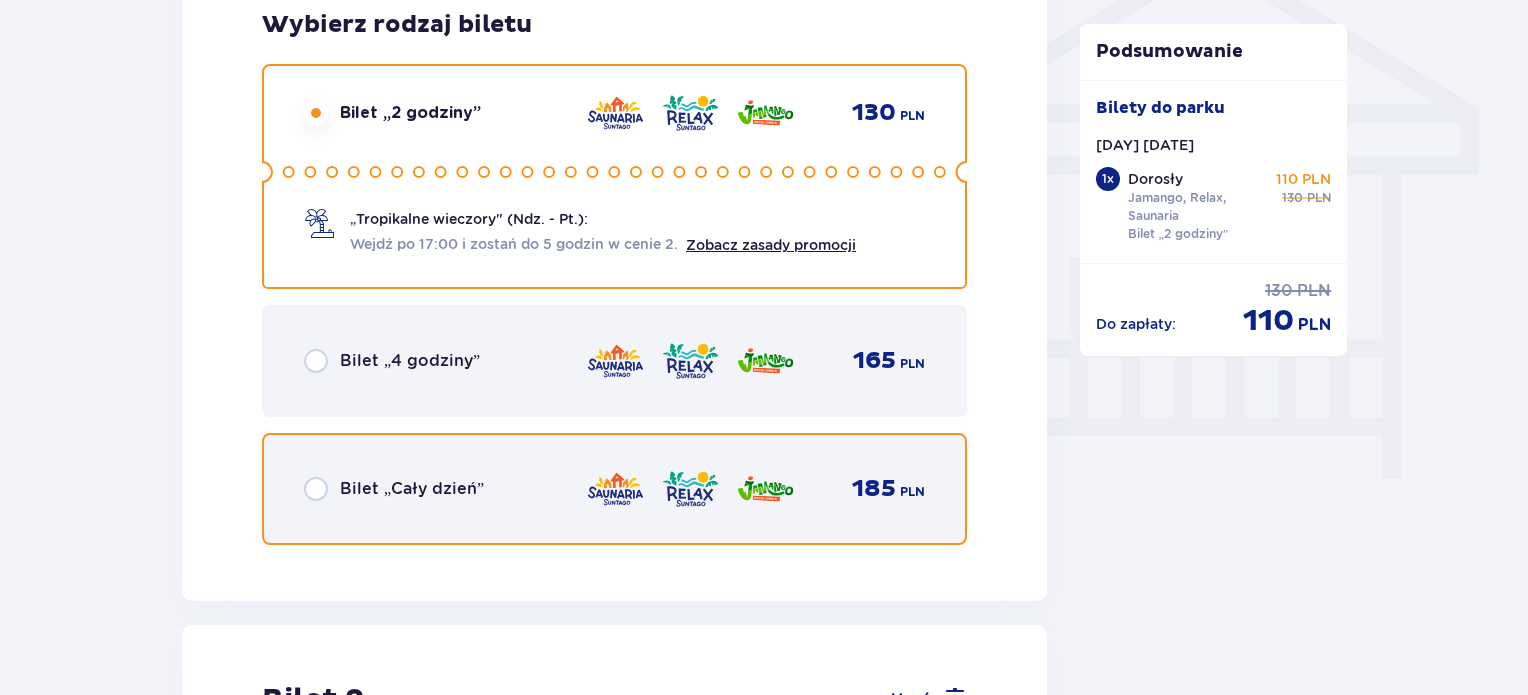 click at bounding box center [316, 489] 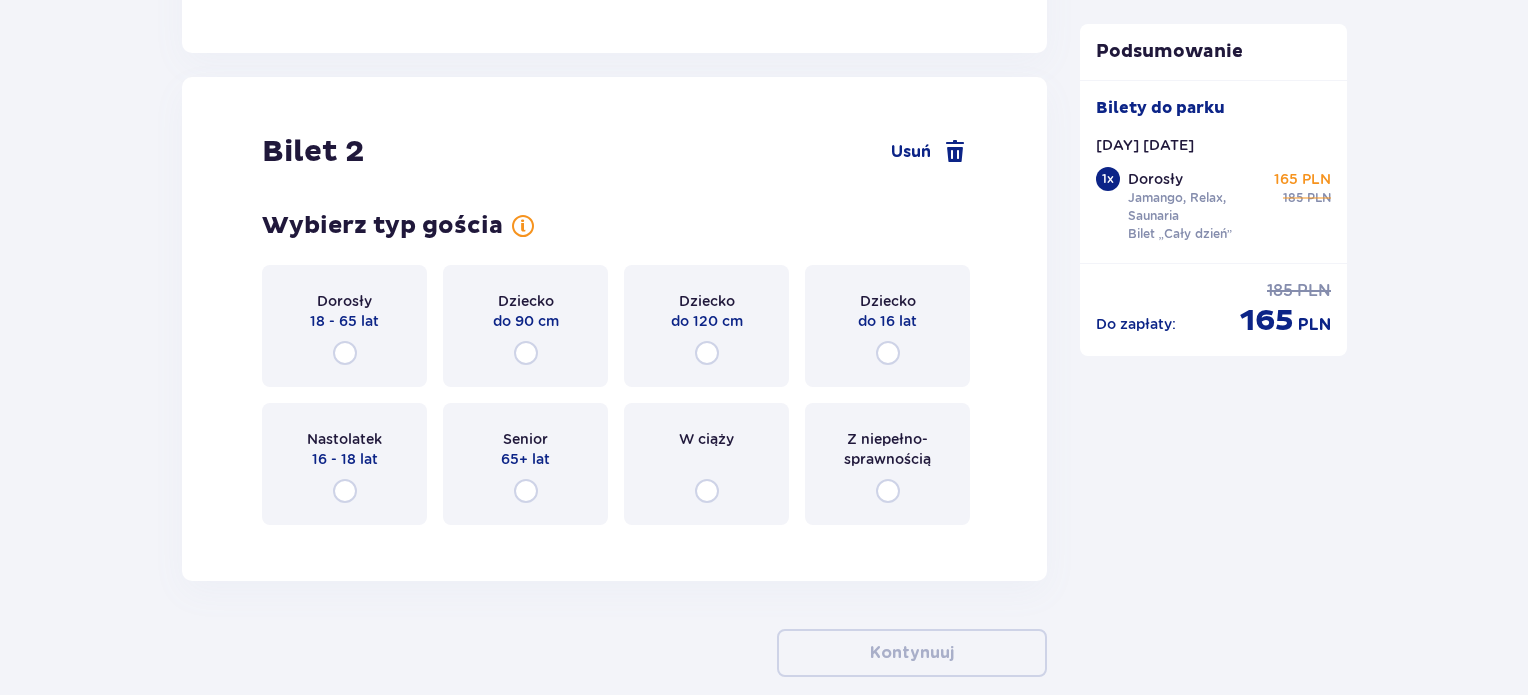 scroll, scrollTop: 2278, scrollLeft: 0, axis: vertical 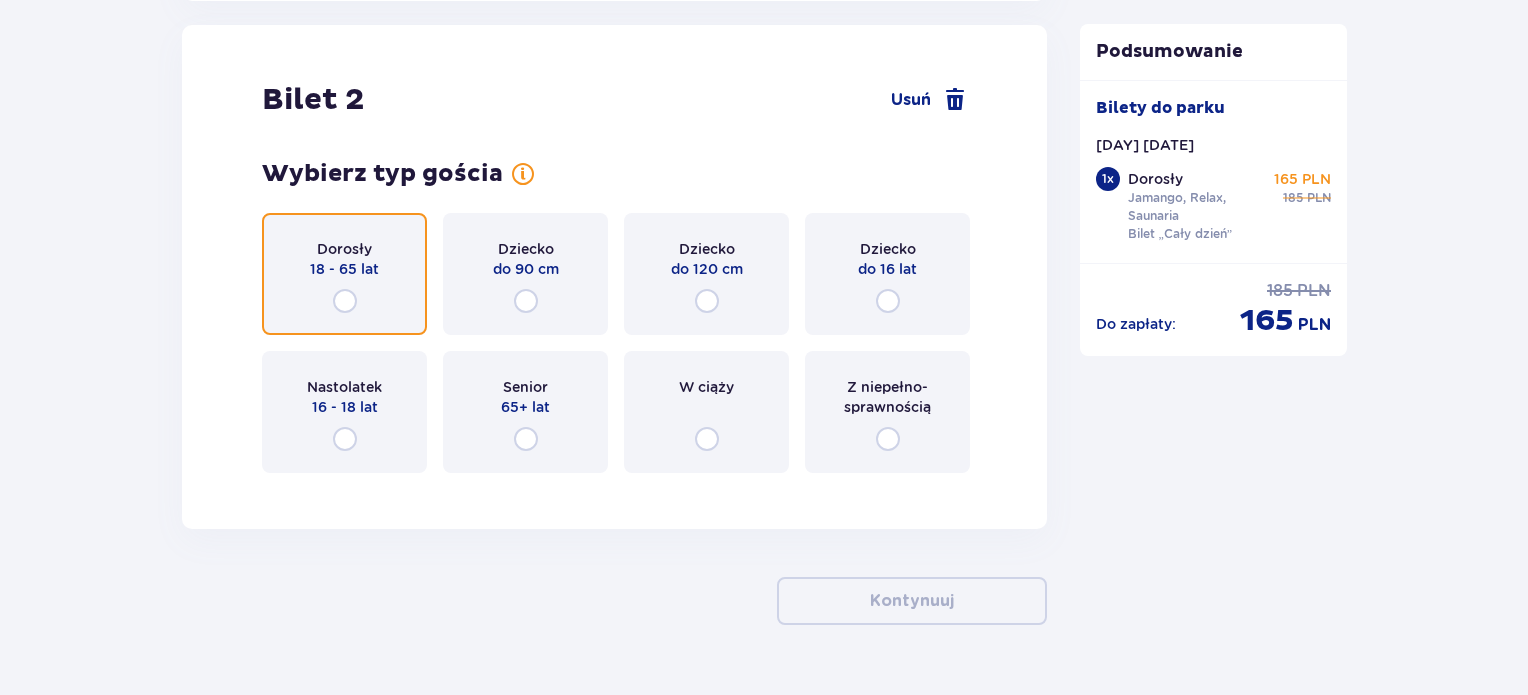 click at bounding box center [345, 301] 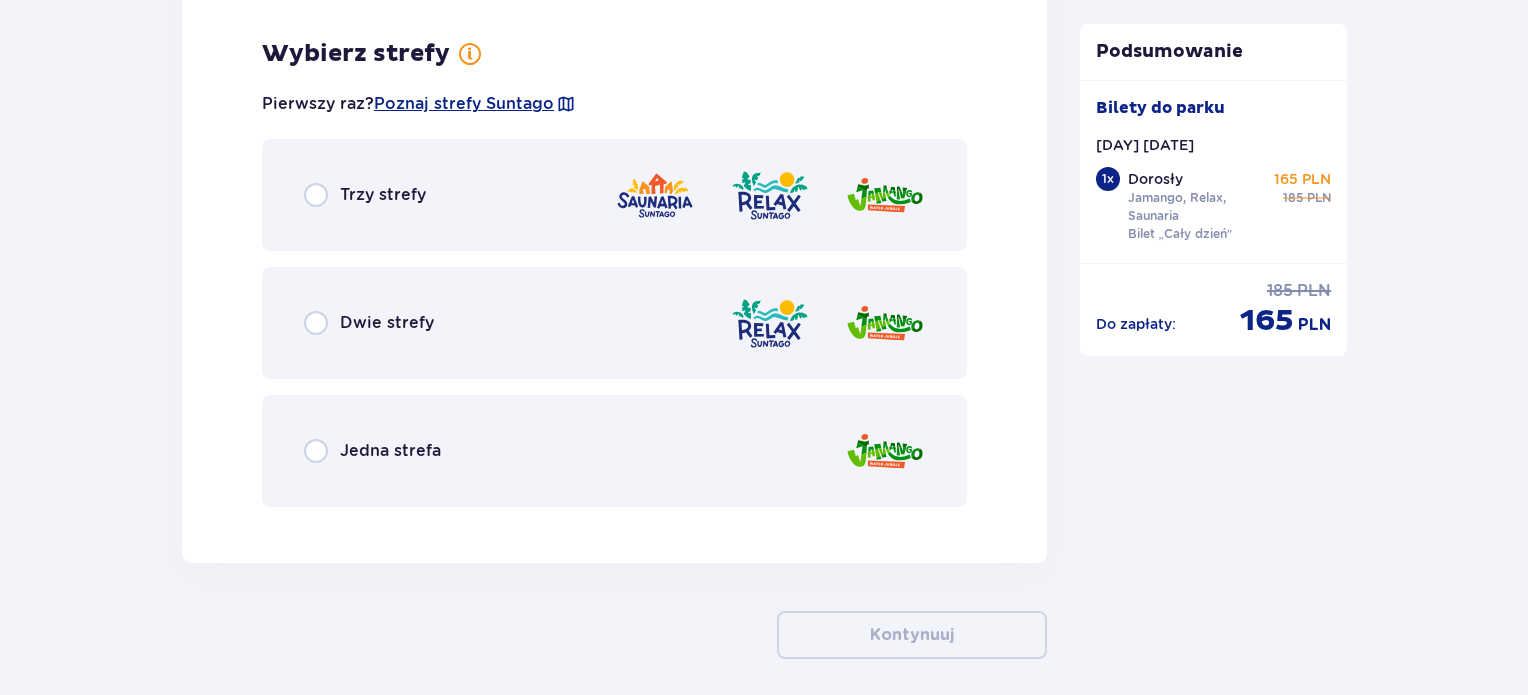 scroll, scrollTop: 2766, scrollLeft: 0, axis: vertical 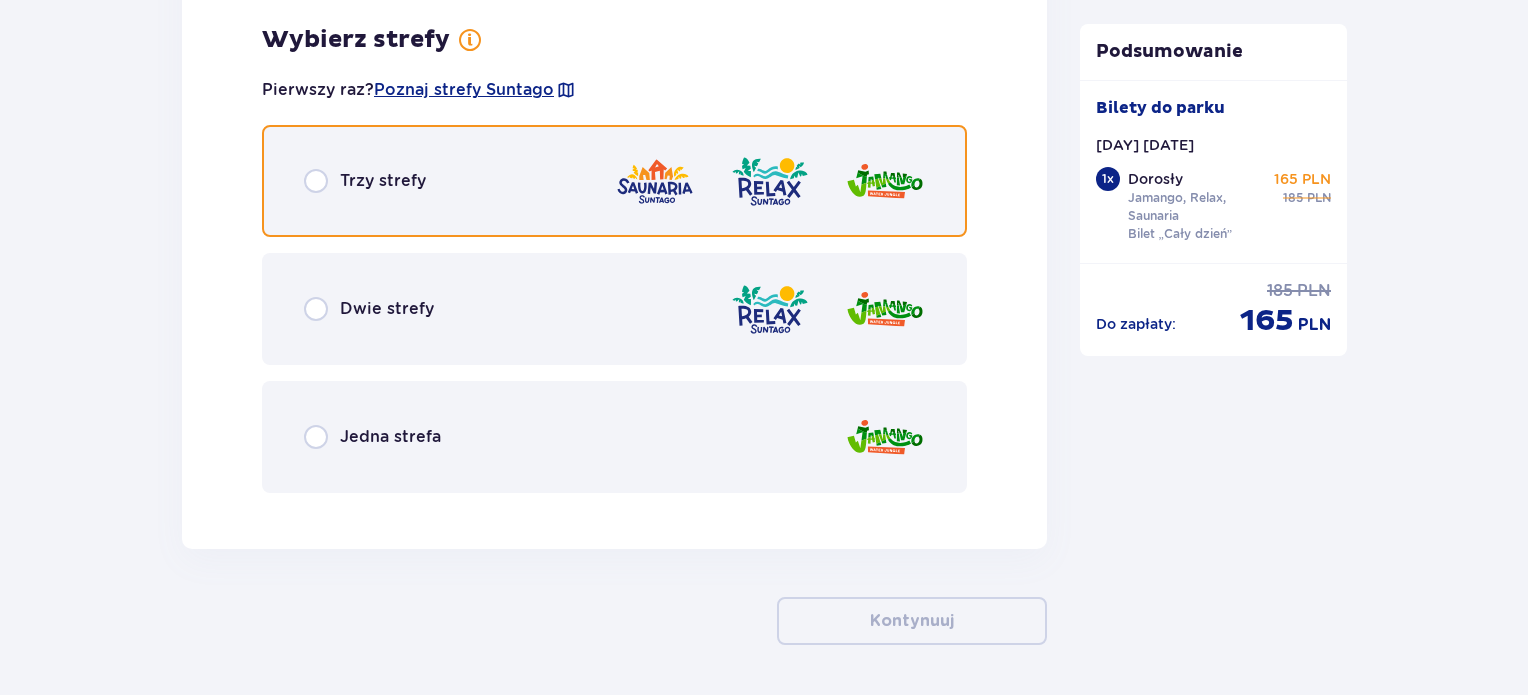 click at bounding box center (316, 181) 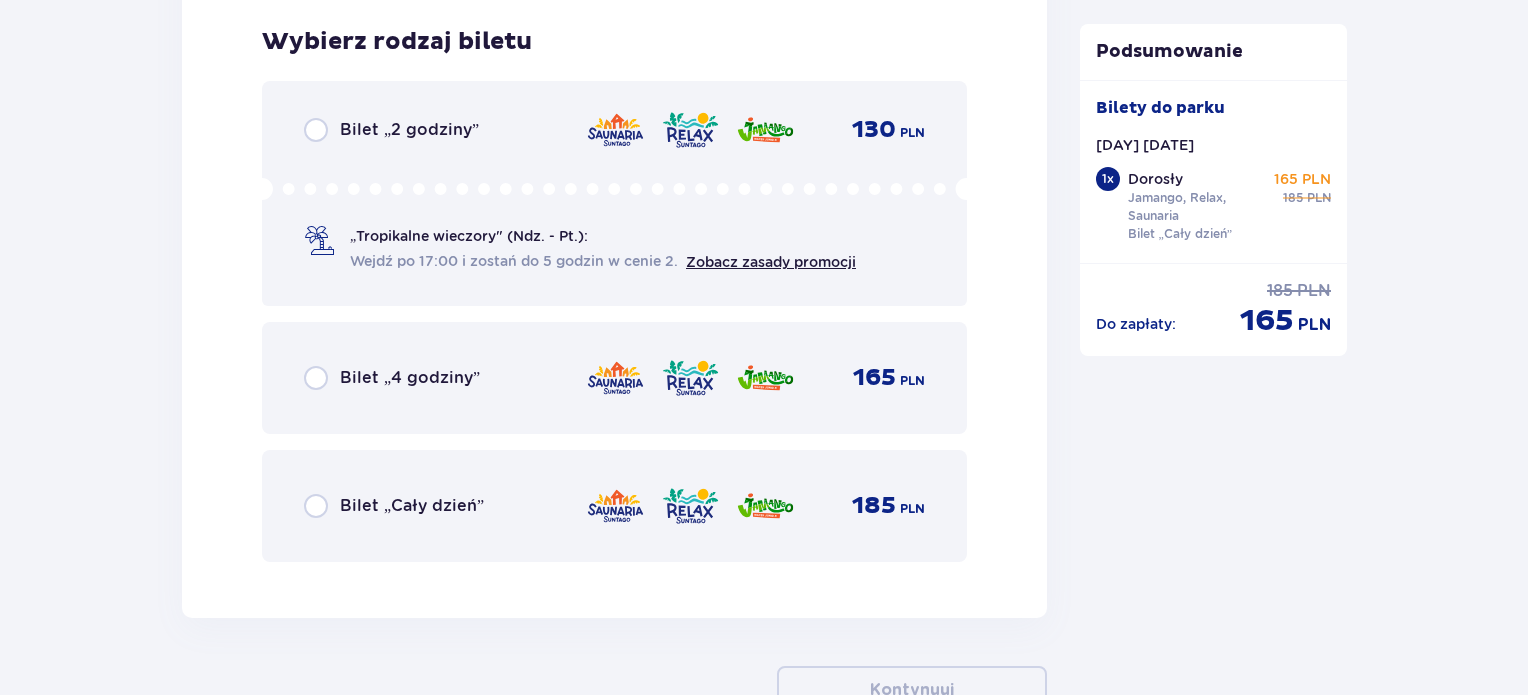 scroll, scrollTop: 3274, scrollLeft: 0, axis: vertical 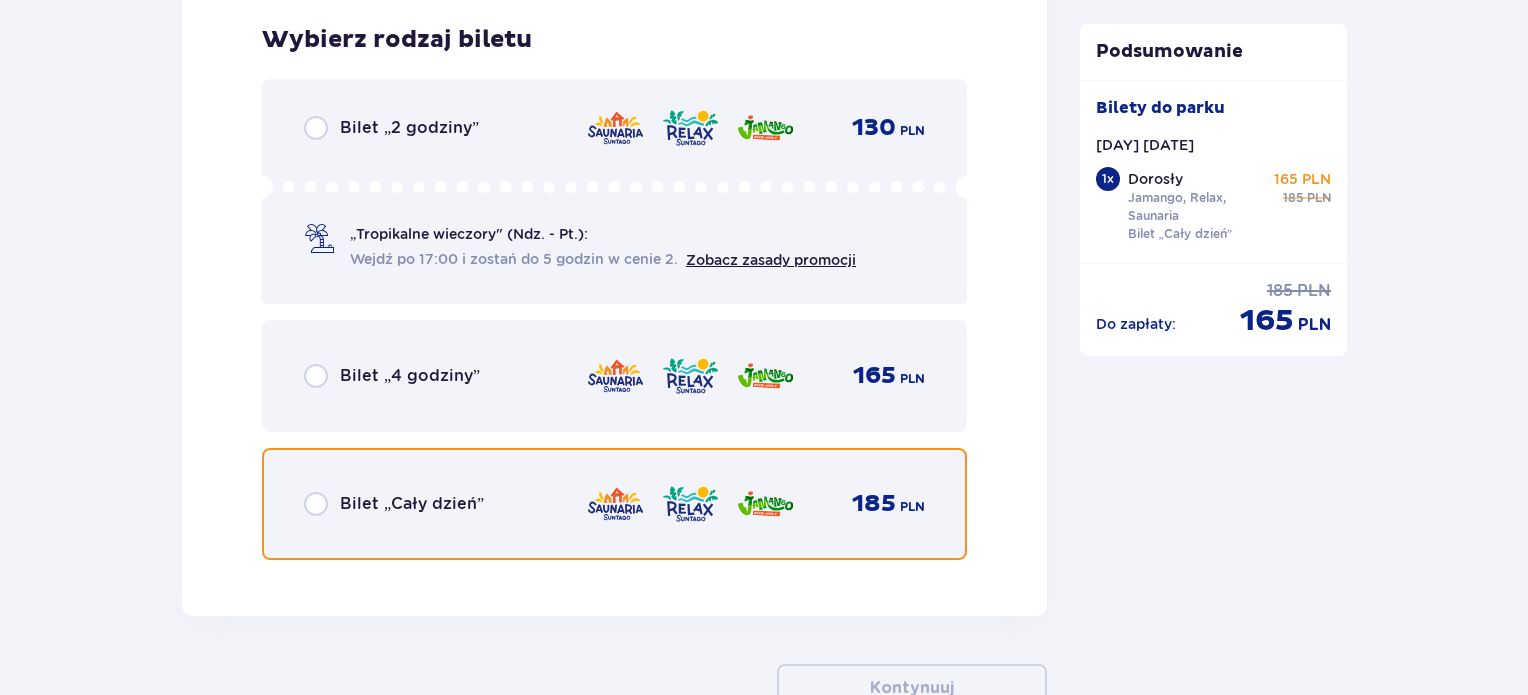 click at bounding box center [316, 504] 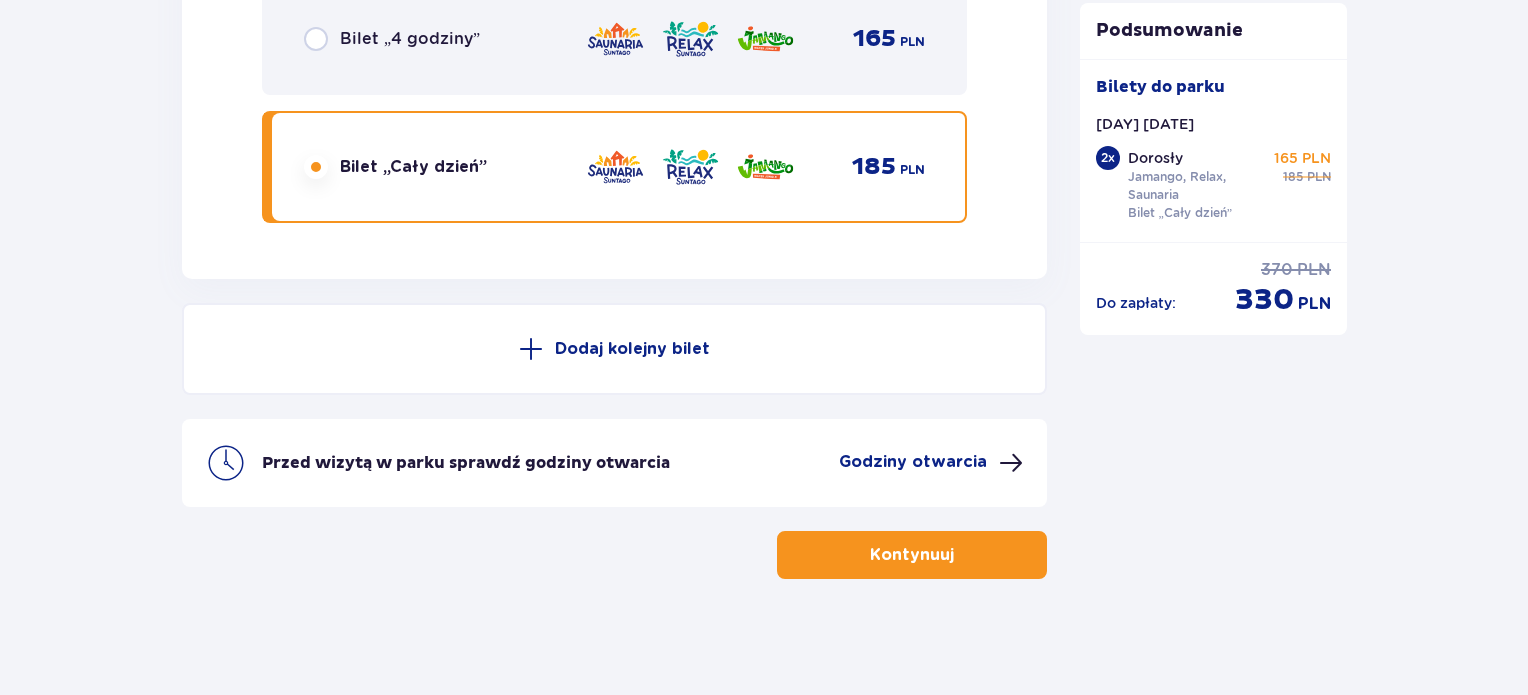 scroll, scrollTop: 3612, scrollLeft: 0, axis: vertical 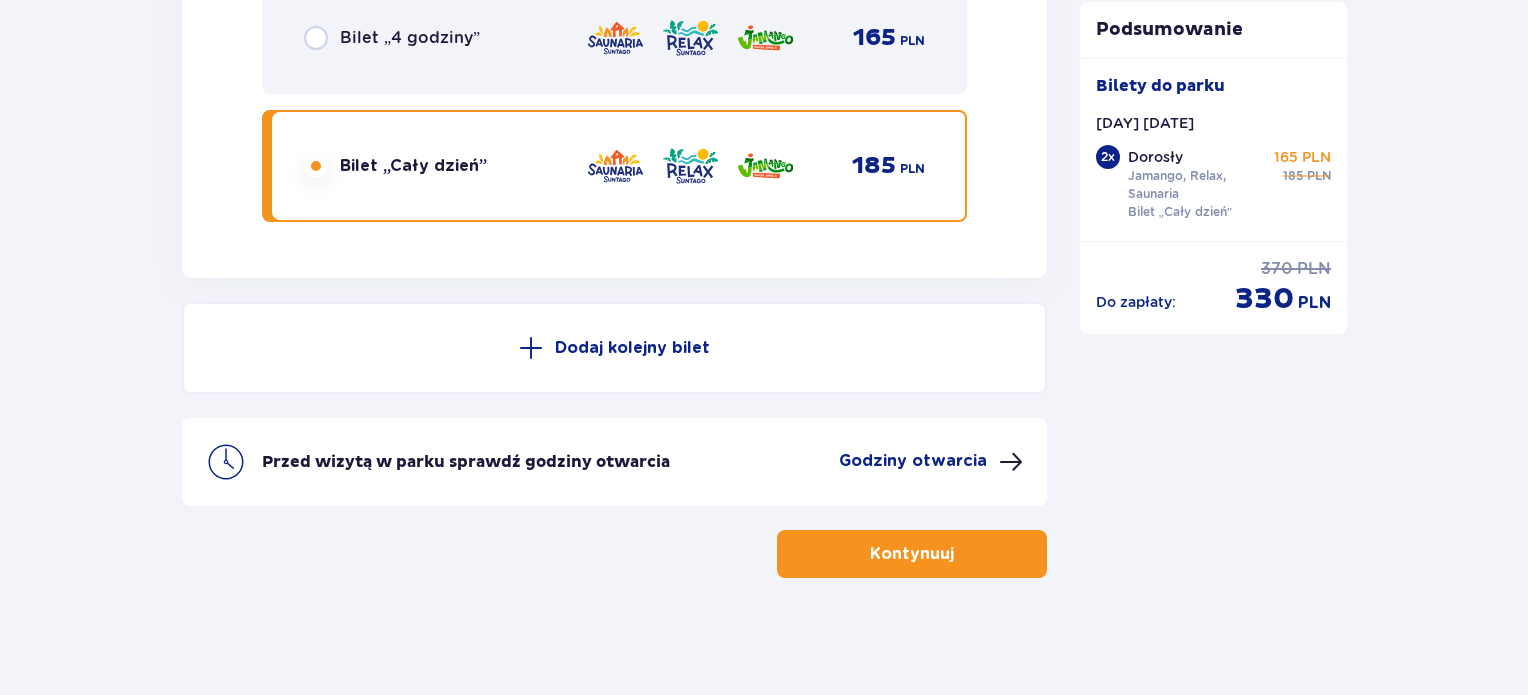 click on "Kontynuuj" at bounding box center [912, 554] 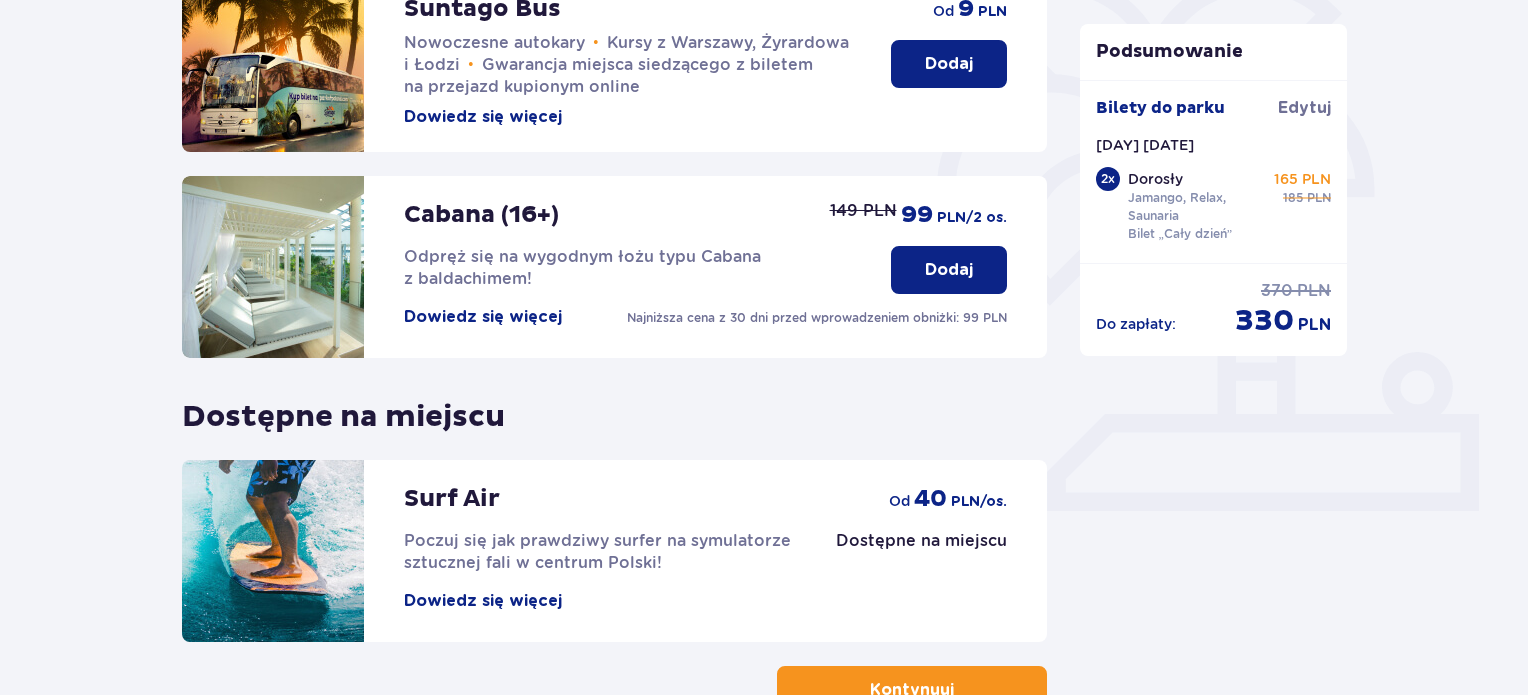 scroll, scrollTop: 660, scrollLeft: 0, axis: vertical 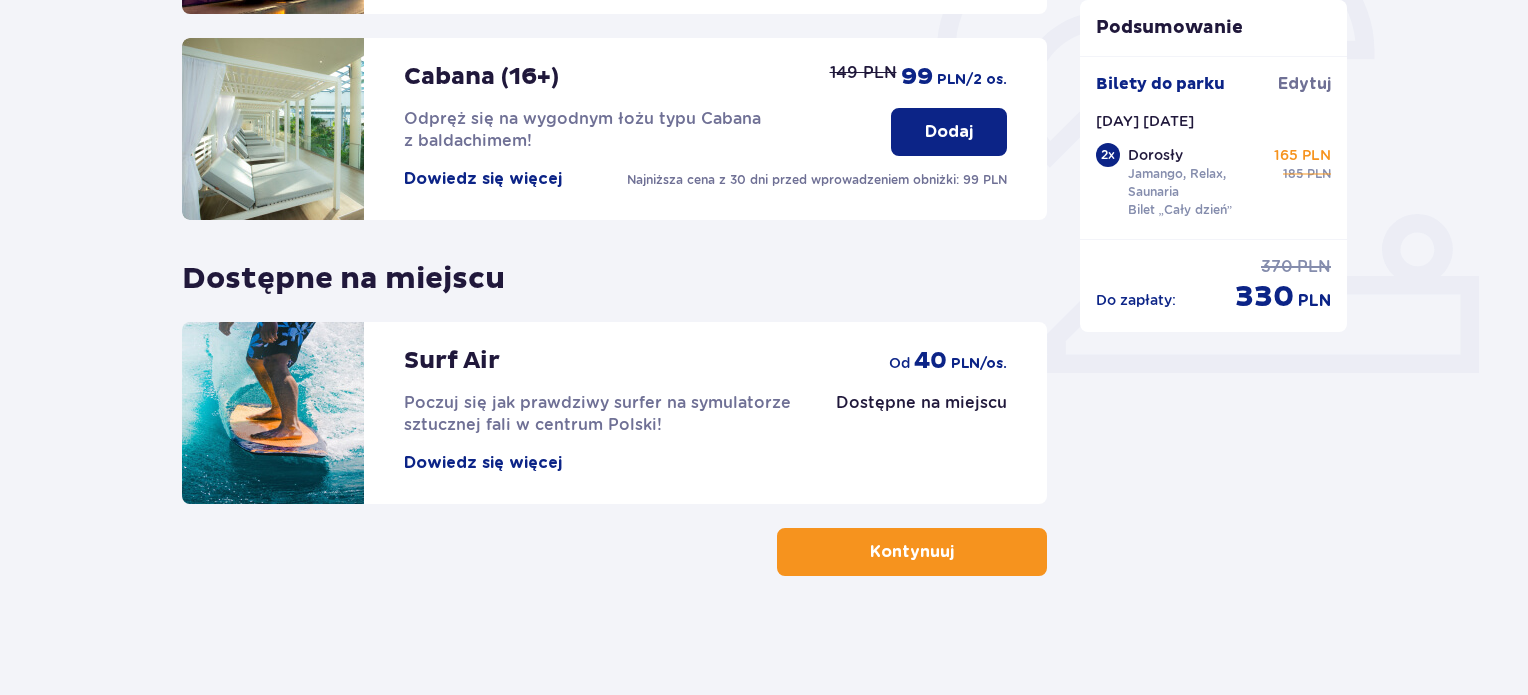 click at bounding box center (958, 552) 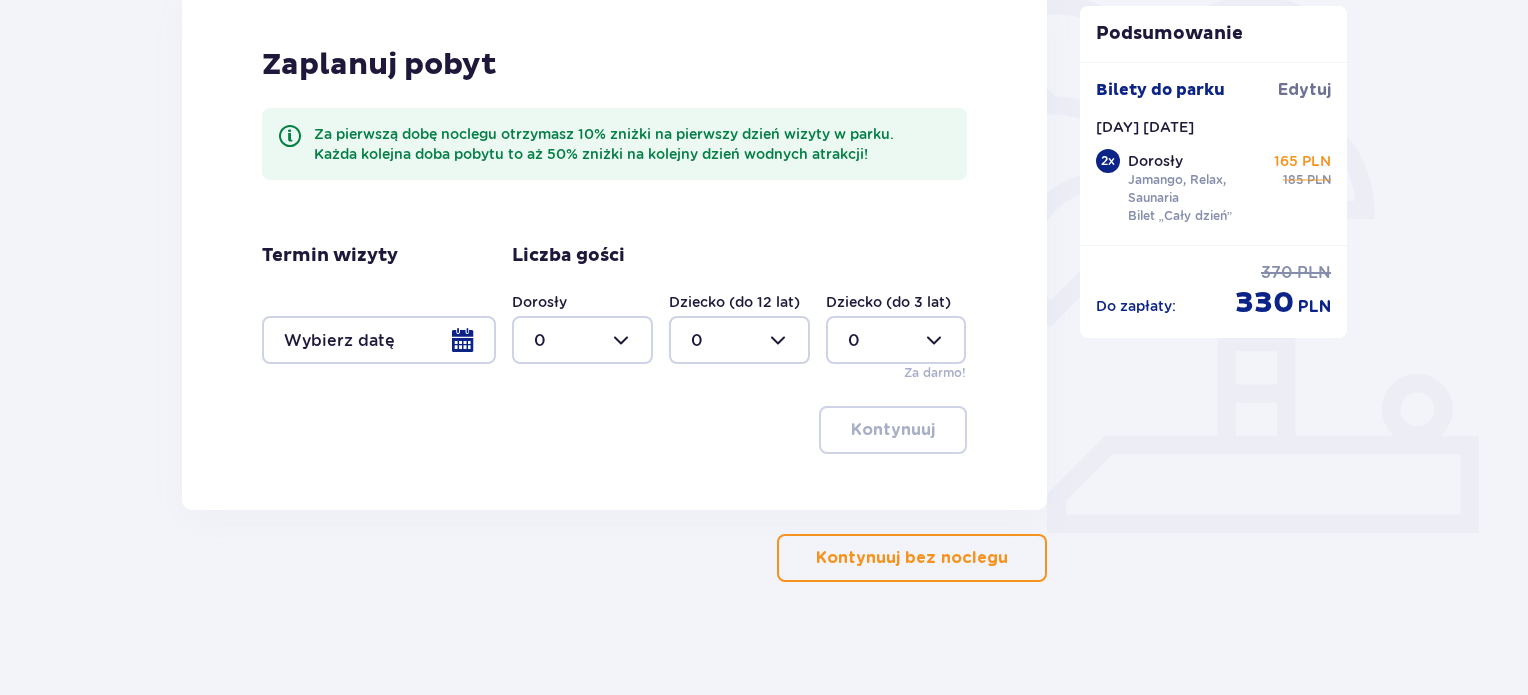 scroll, scrollTop: 507, scrollLeft: 0, axis: vertical 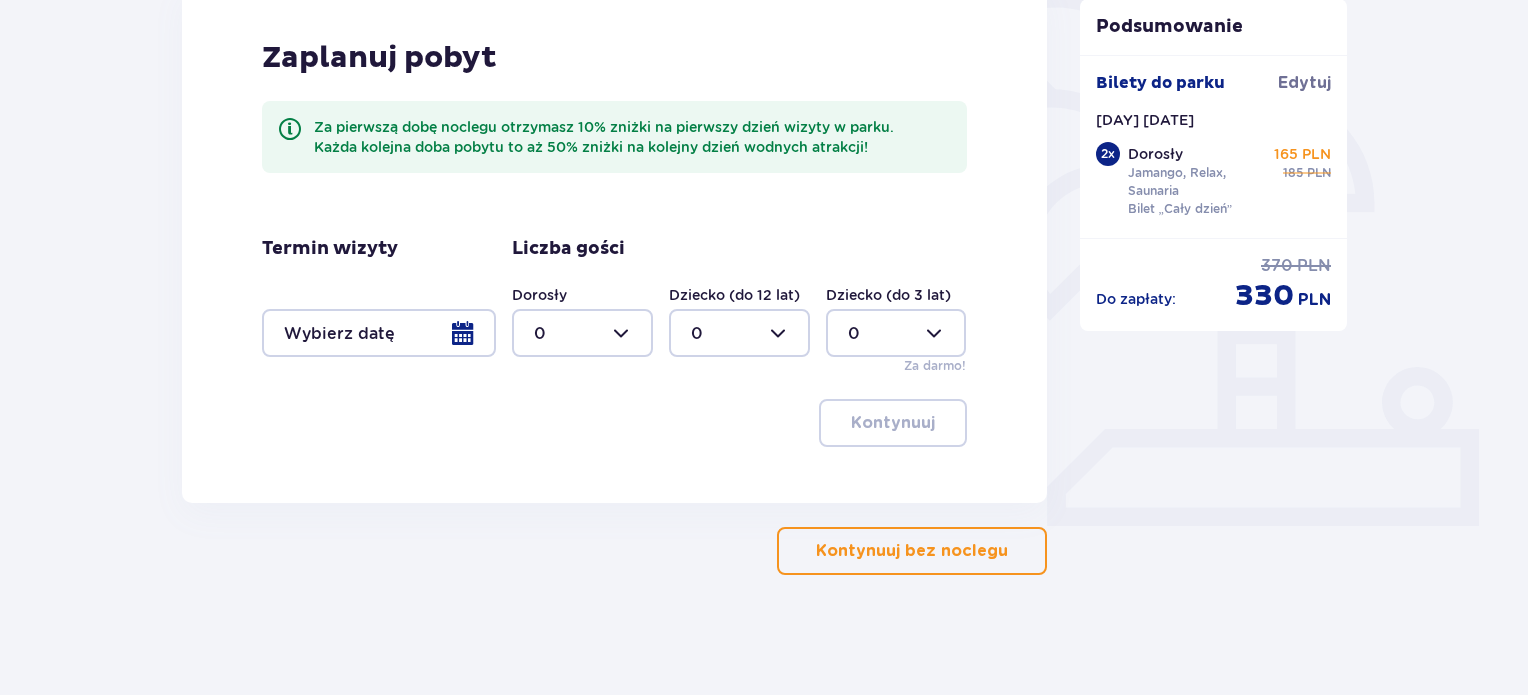 click on "Kontynuuj bez noclegu" at bounding box center [912, 551] 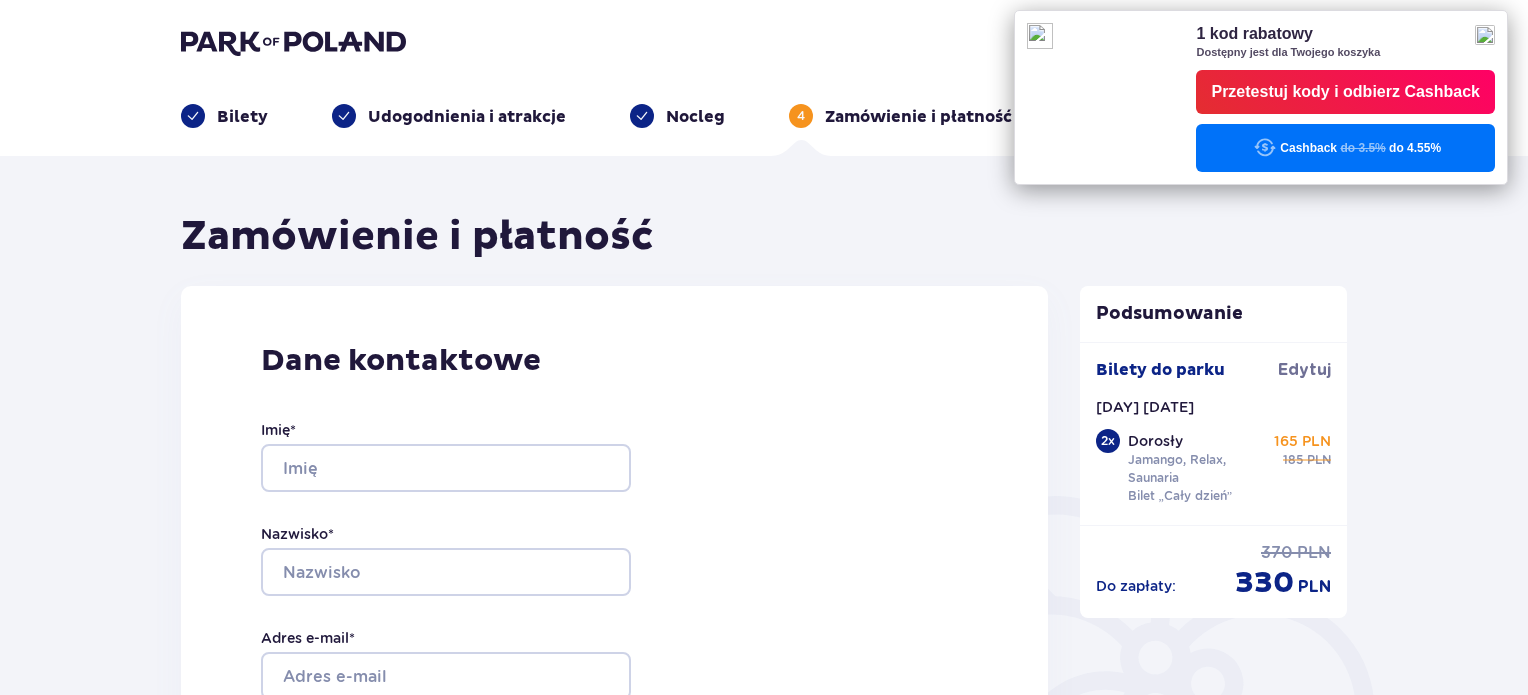 scroll, scrollTop: 0, scrollLeft: 0, axis: both 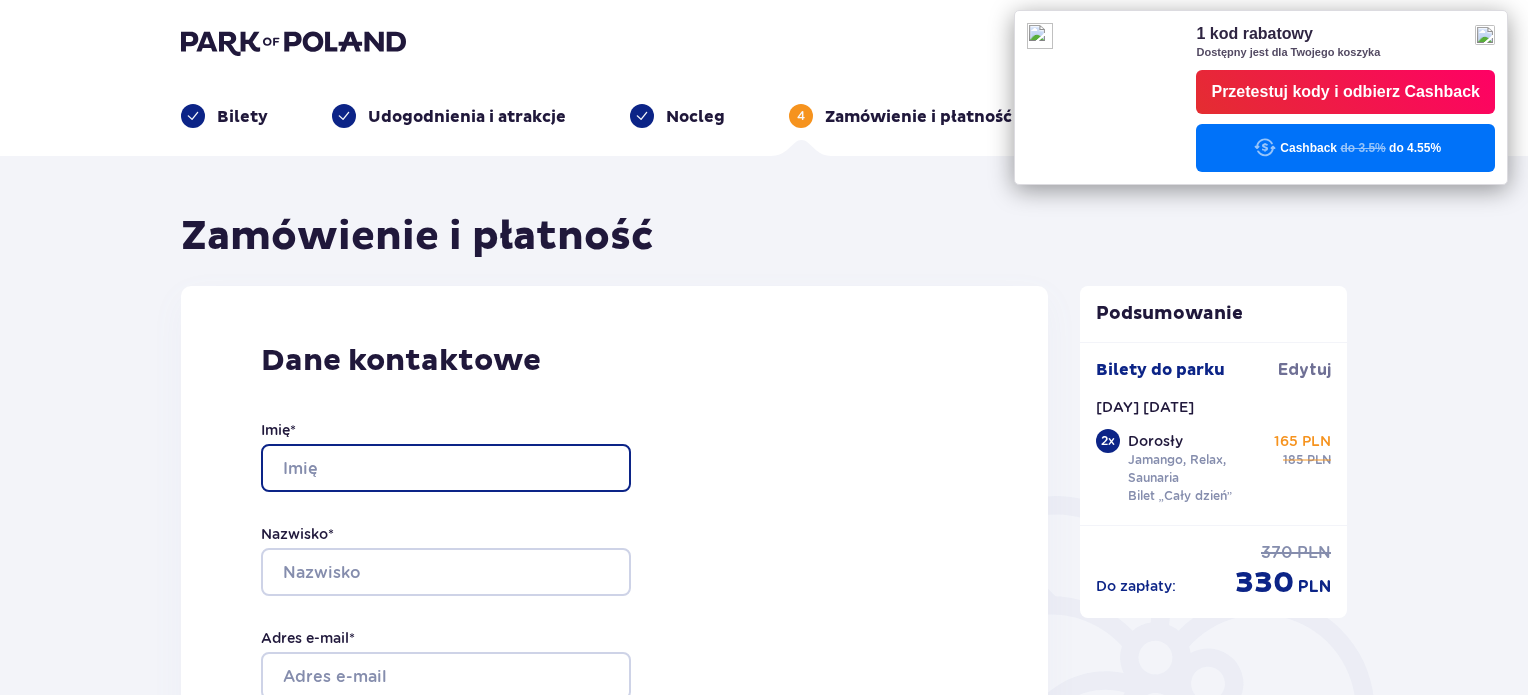 click on "Imię *" at bounding box center (446, 468) 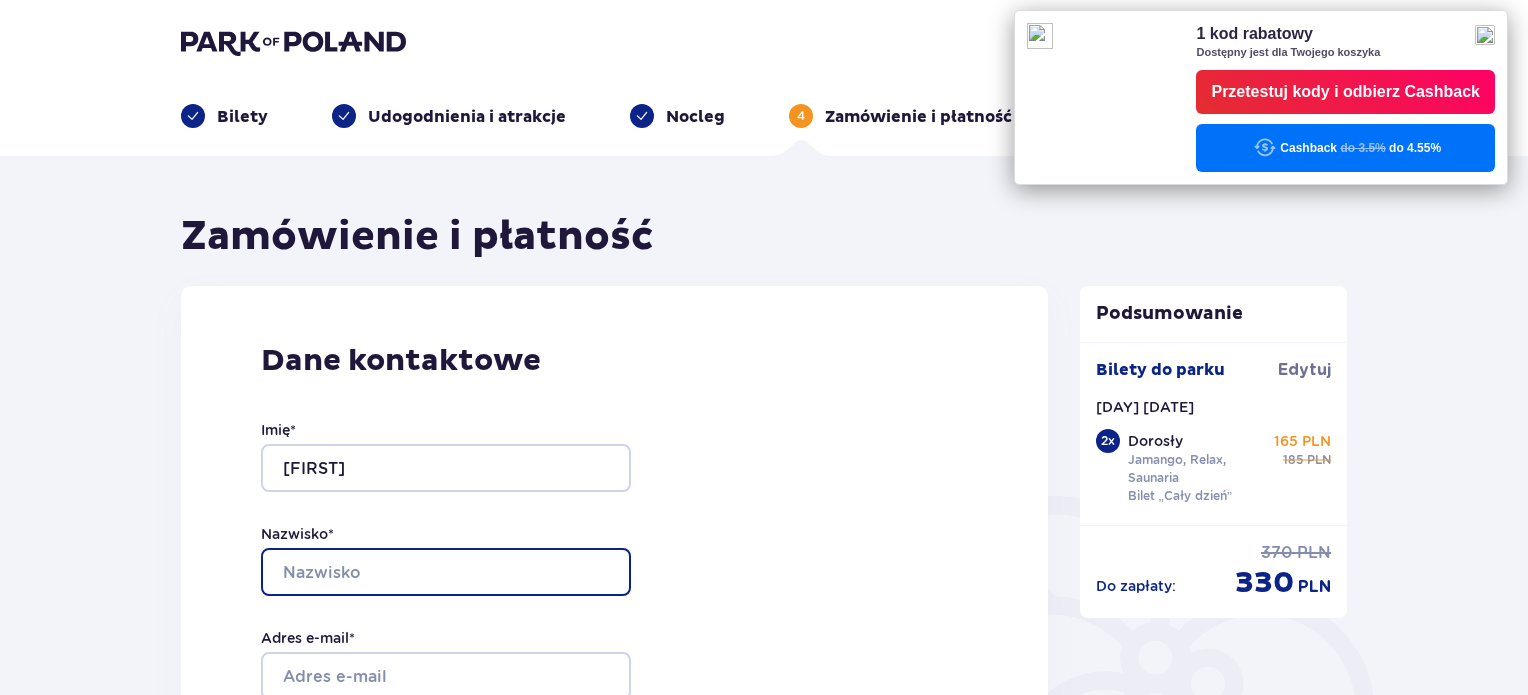 type on "SIKORSKI" 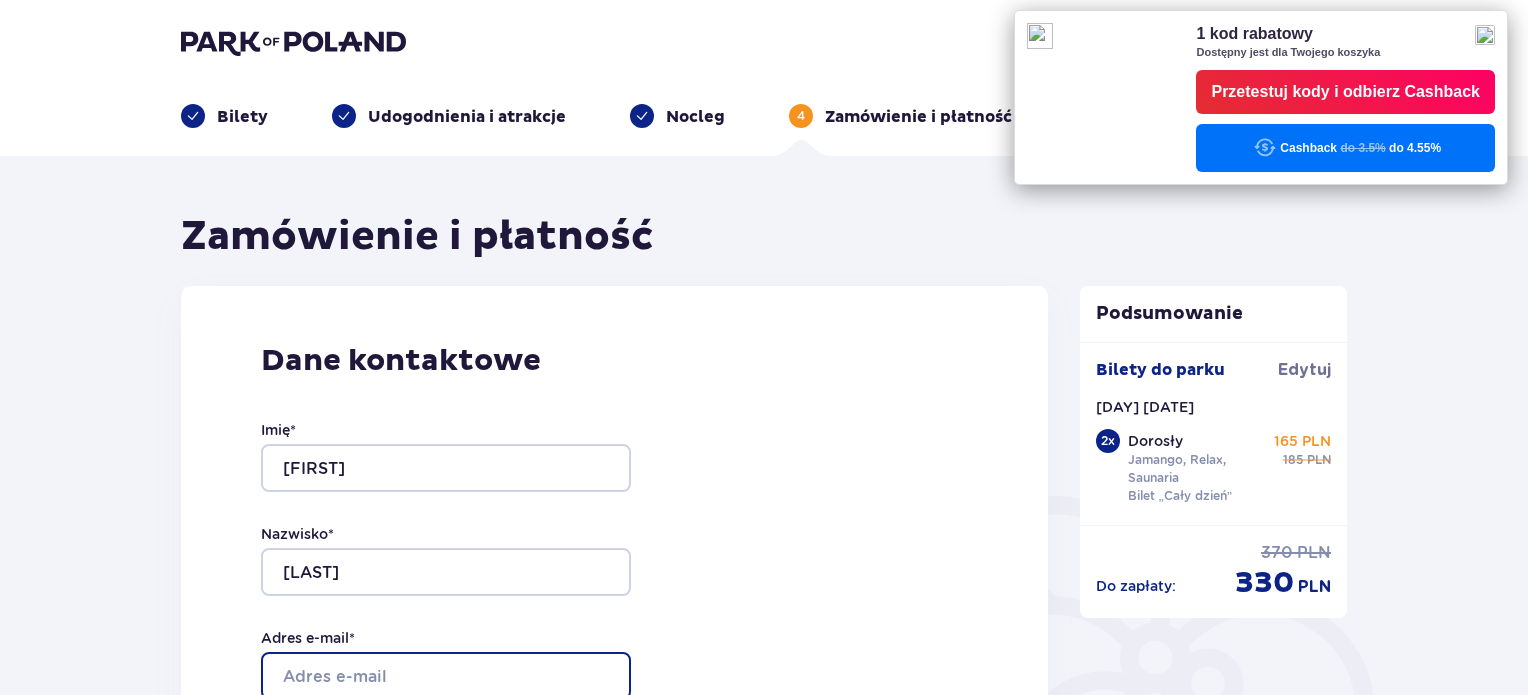 type on "albertsikorski7@gmail.com" 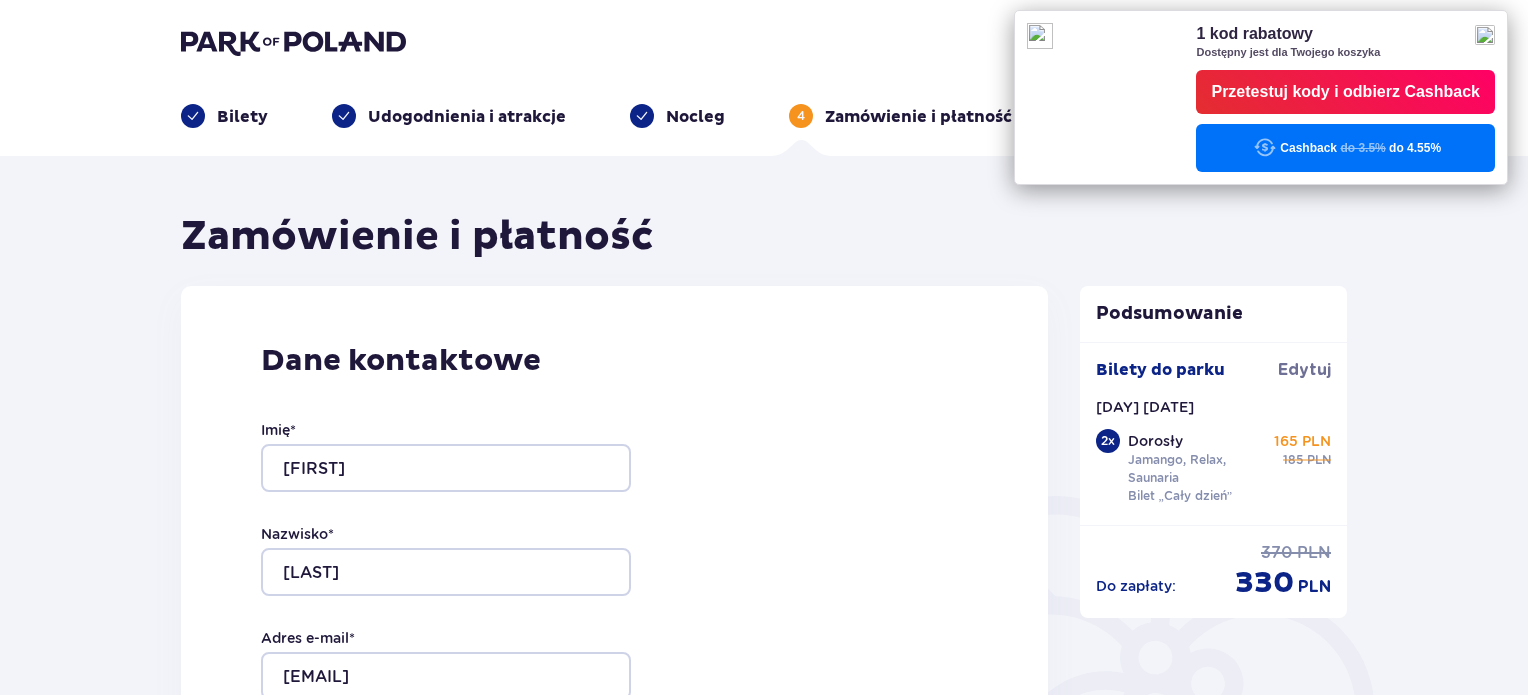 type on "albertsikorski7@gmail.com" 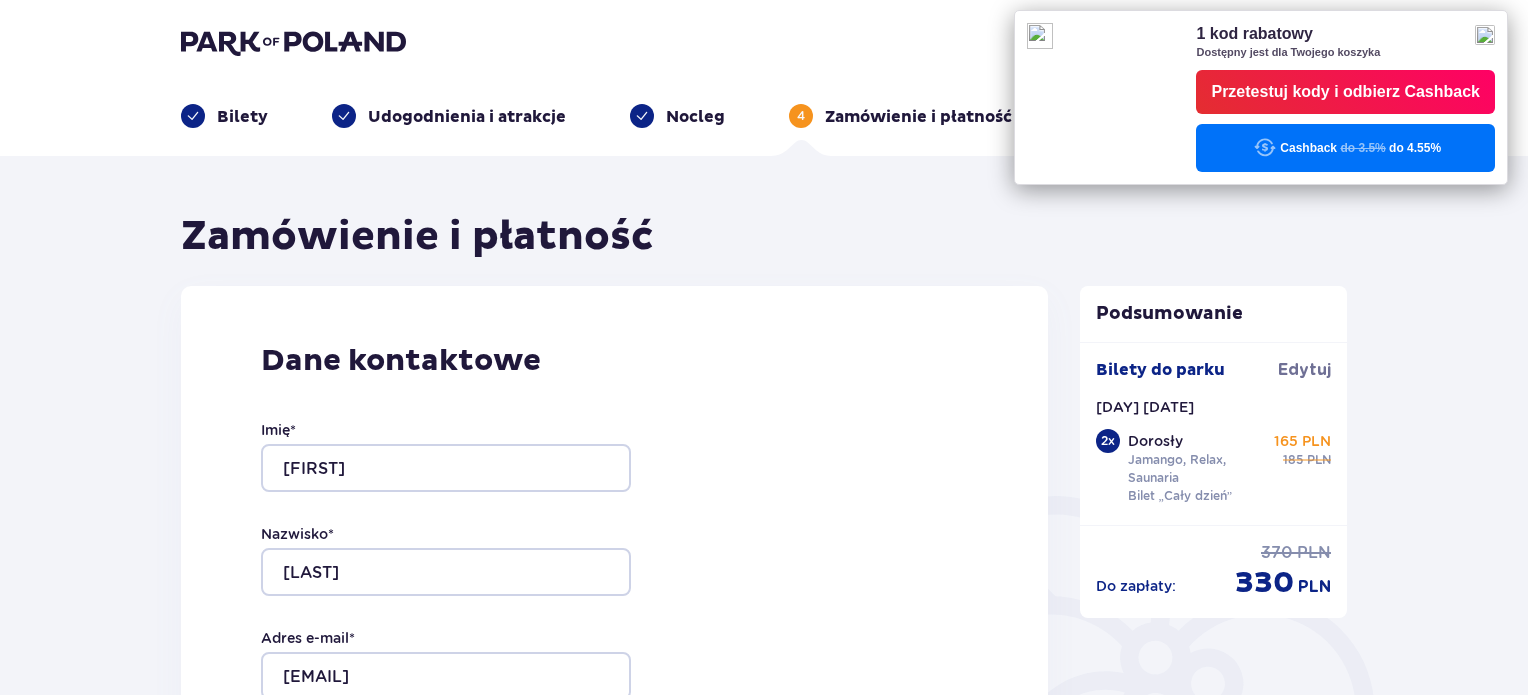 type on "690661305" 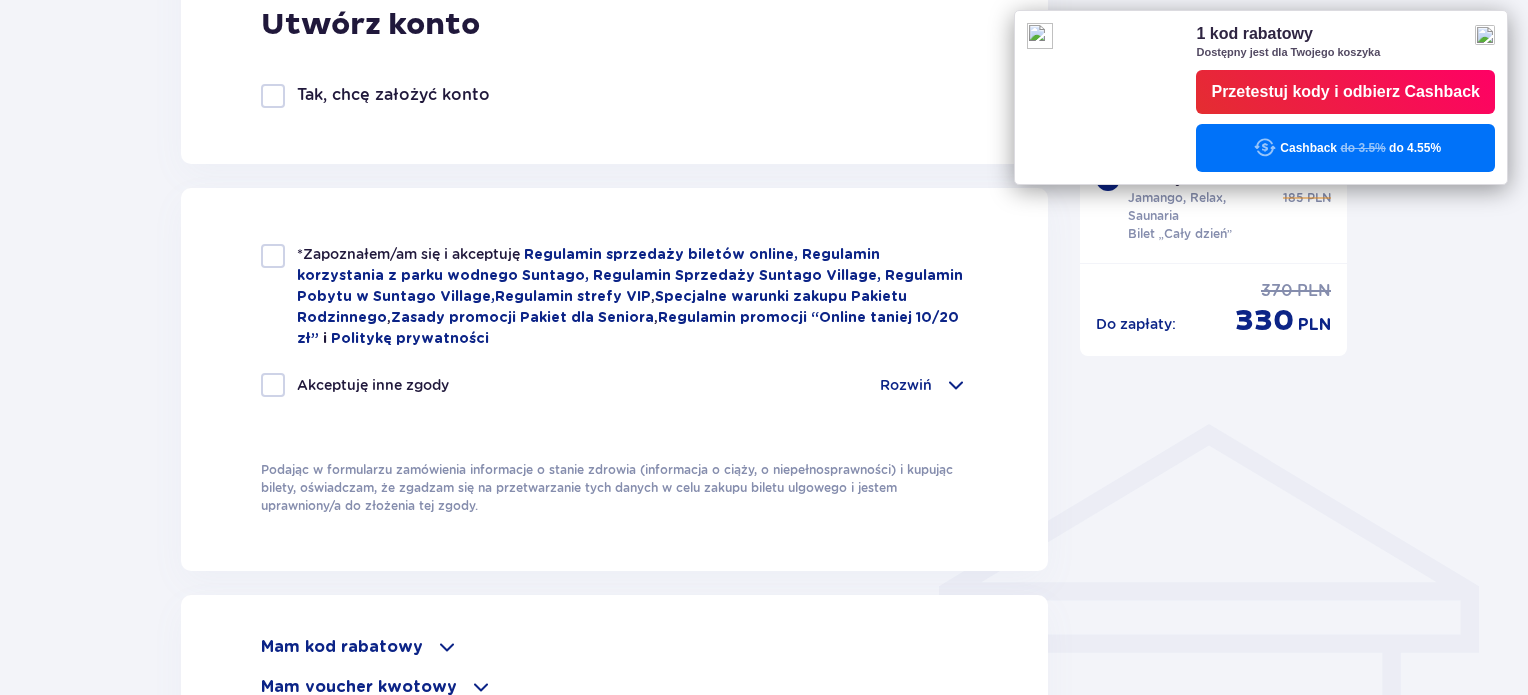 scroll, scrollTop: 1600, scrollLeft: 0, axis: vertical 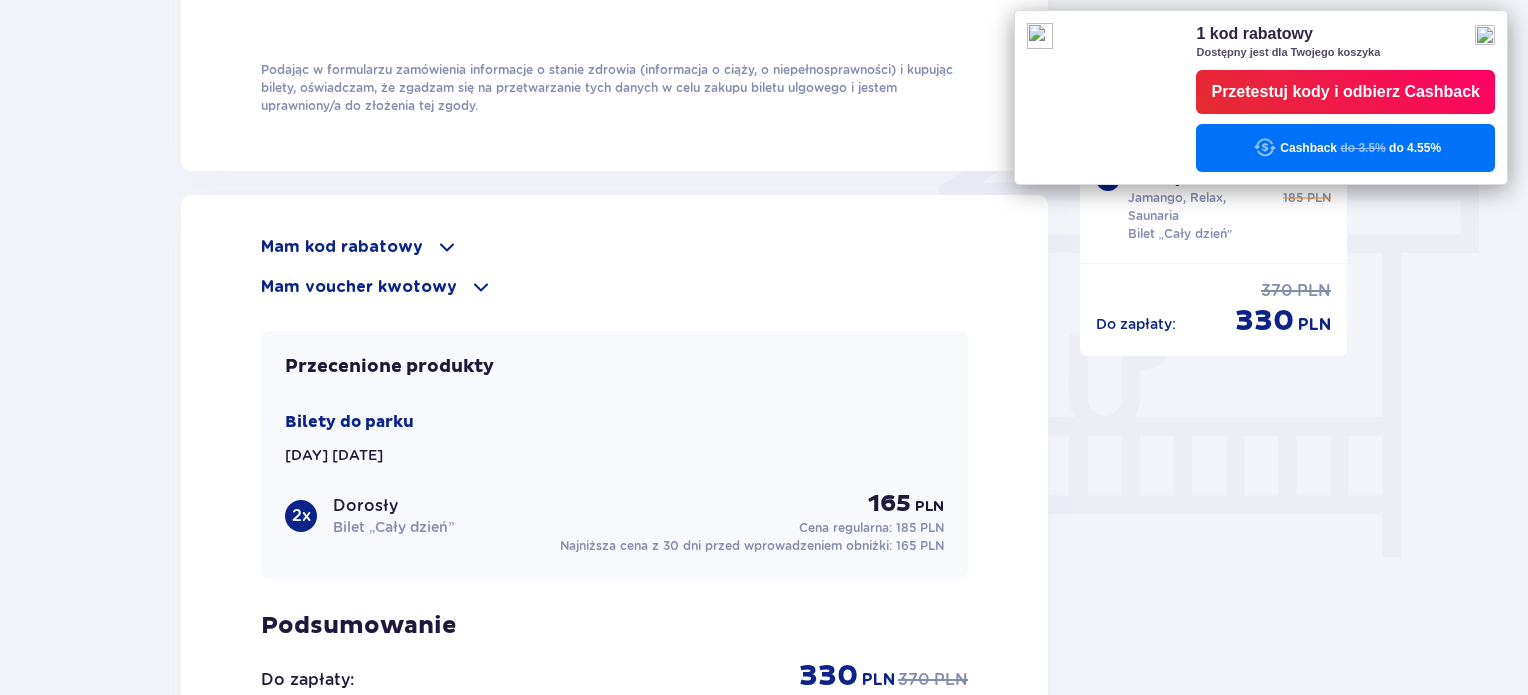 click on "Mam voucher kwotowy" at bounding box center [359, 287] 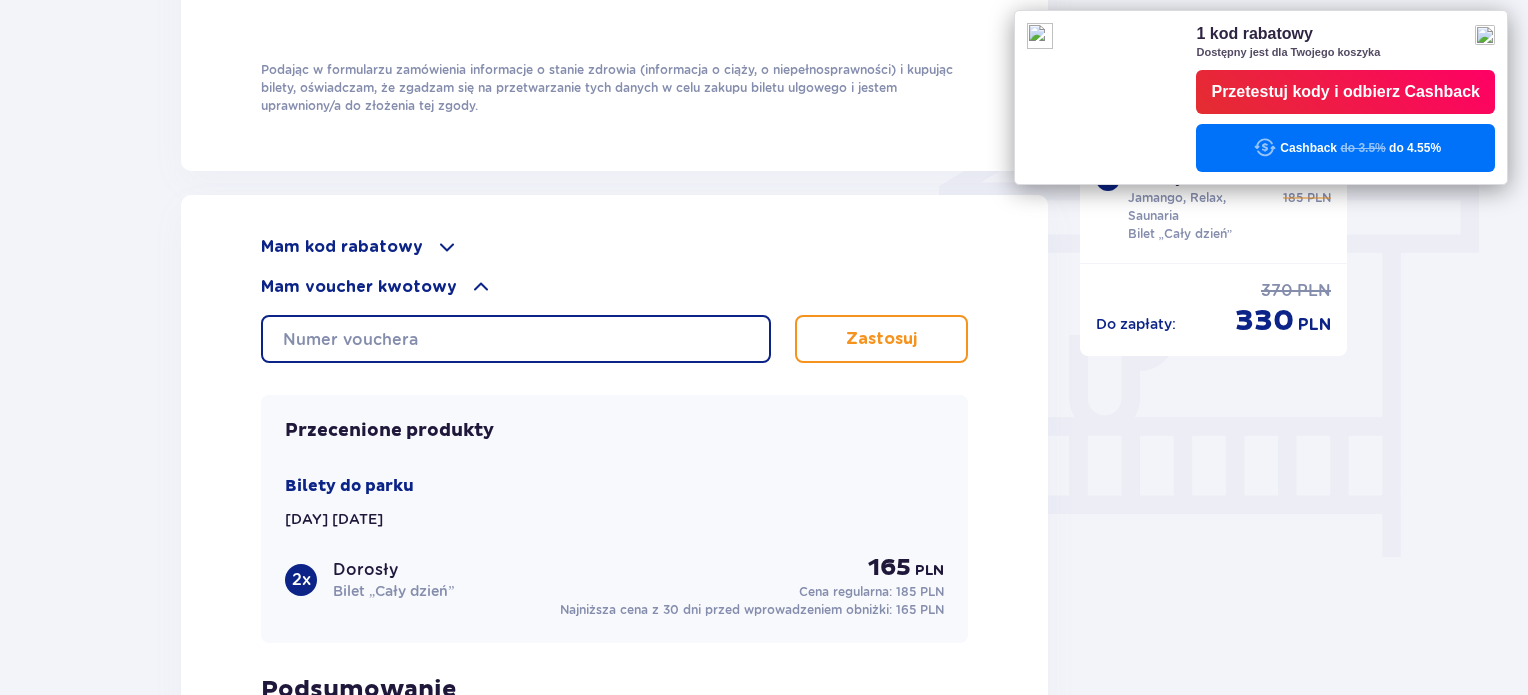 click at bounding box center [516, 339] 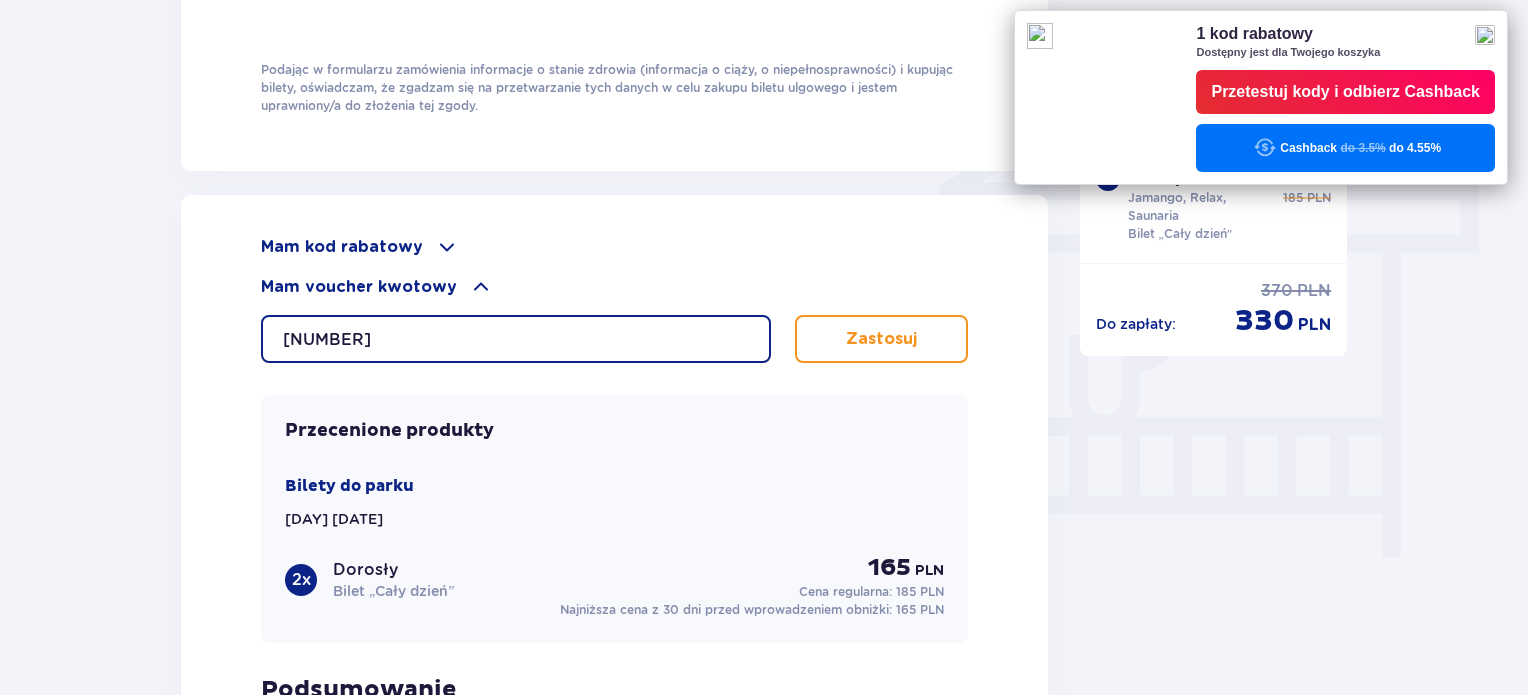 type on "0820007294601472" 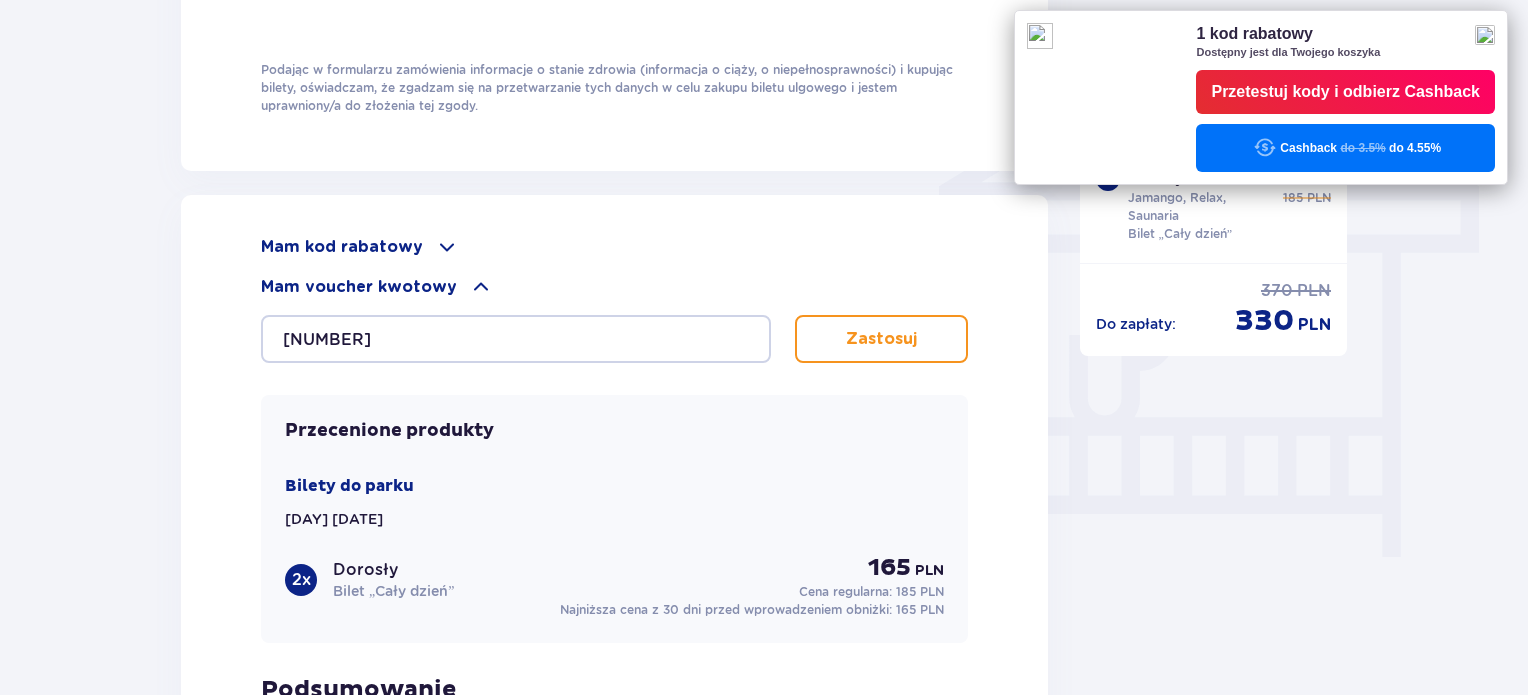 click on "Zastosuj" at bounding box center [881, 339] 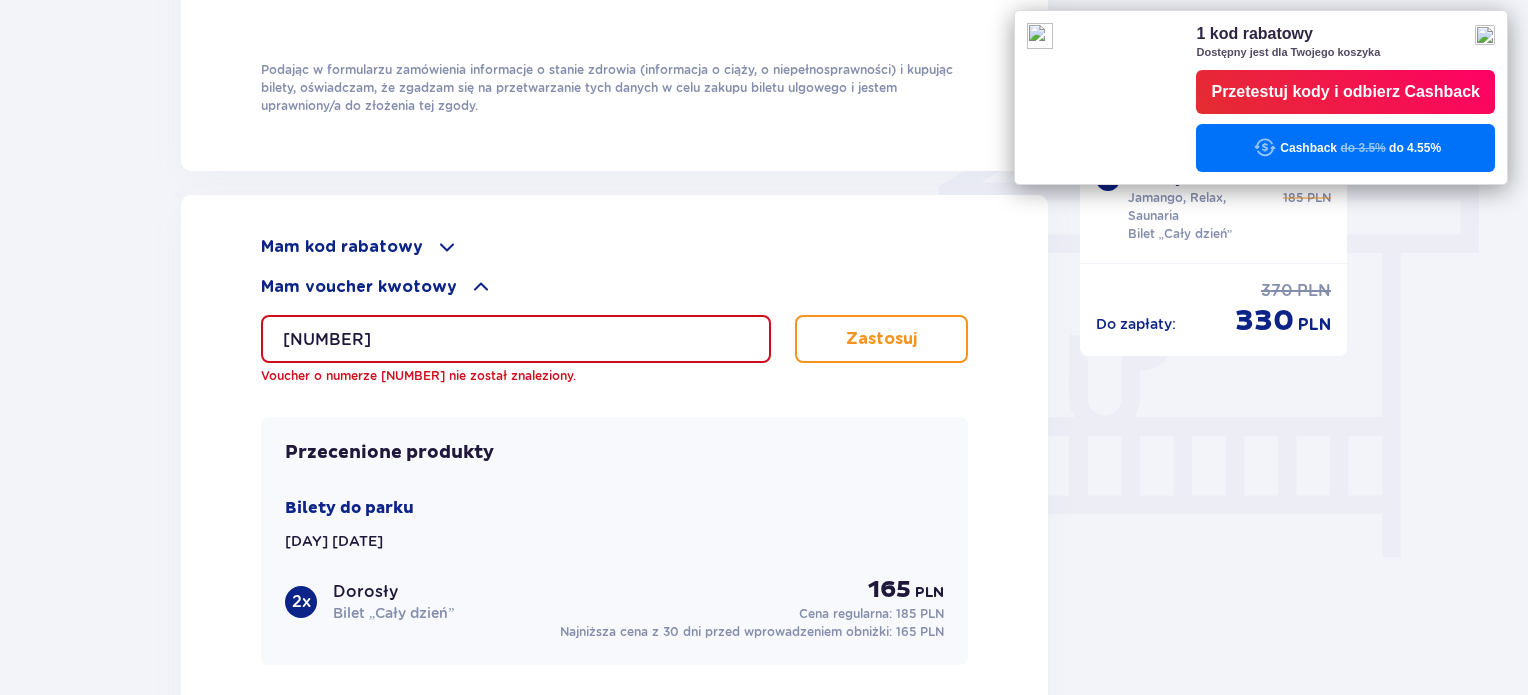 click on "Mam kod rabatowy" at bounding box center [342, 247] 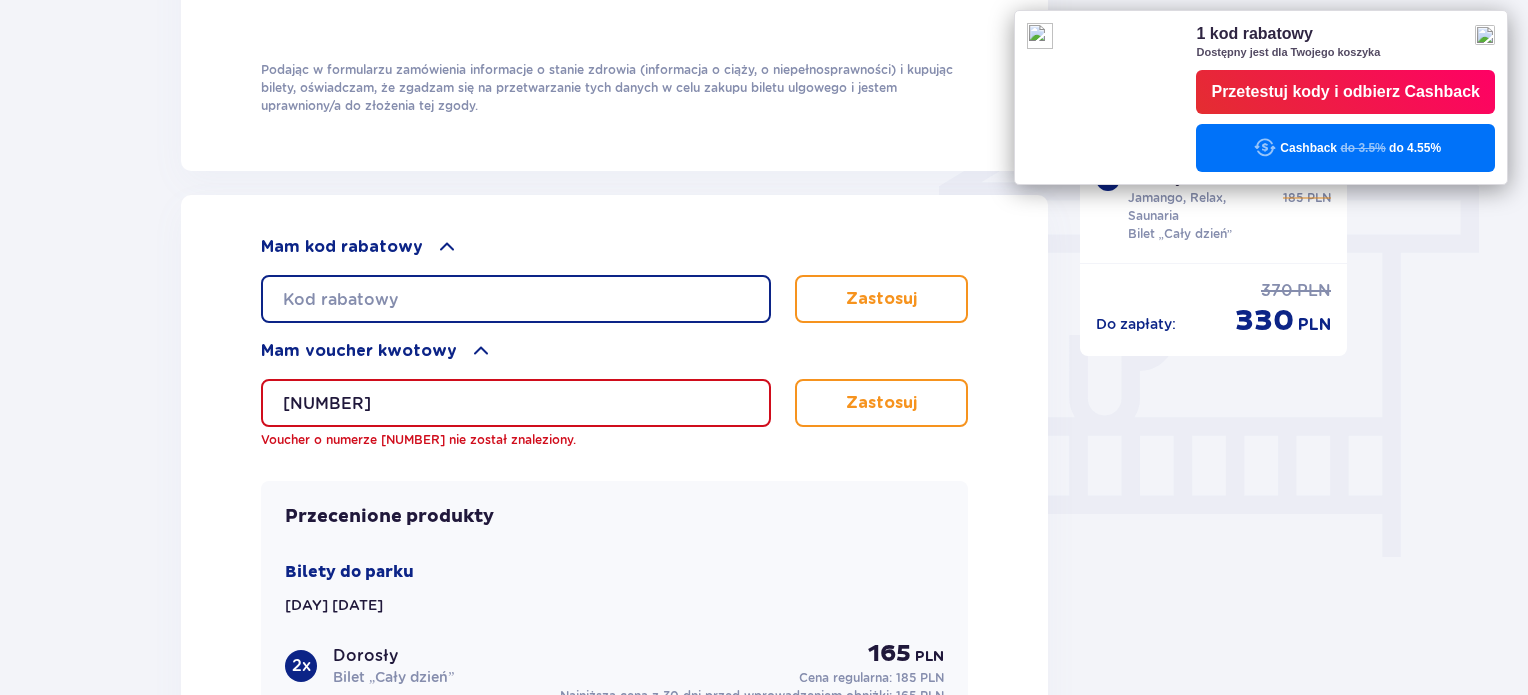 click at bounding box center (516, 299) 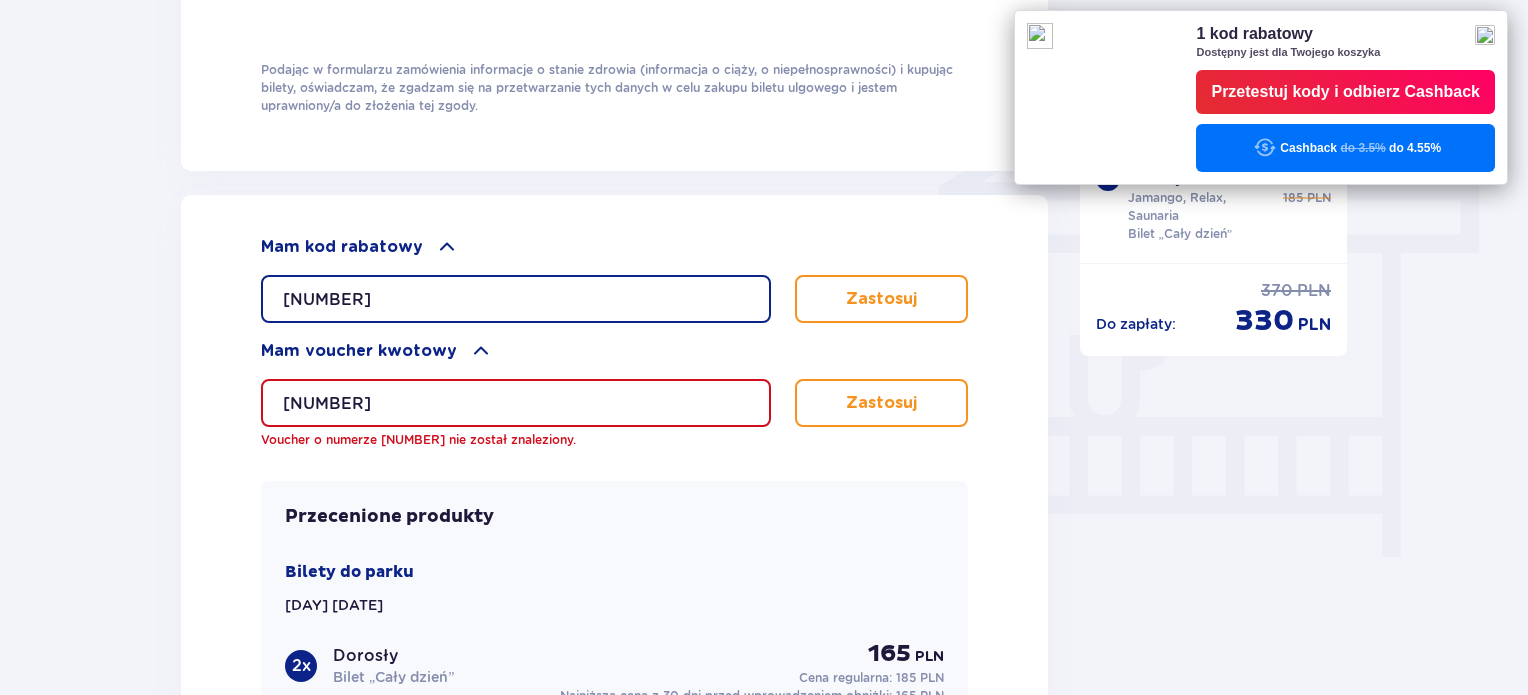 type on "0820007294601472" 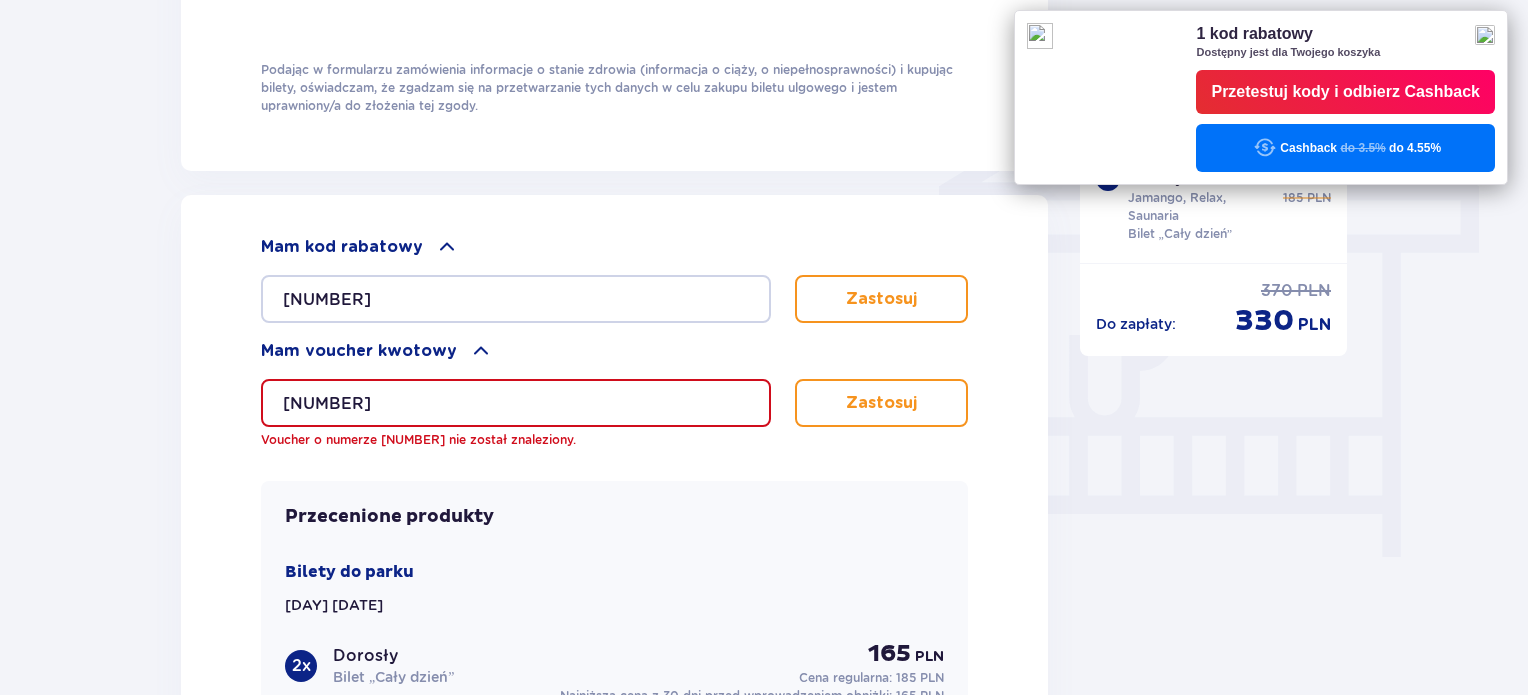 click on "Zastosuj" at bounding box center [881, 299] 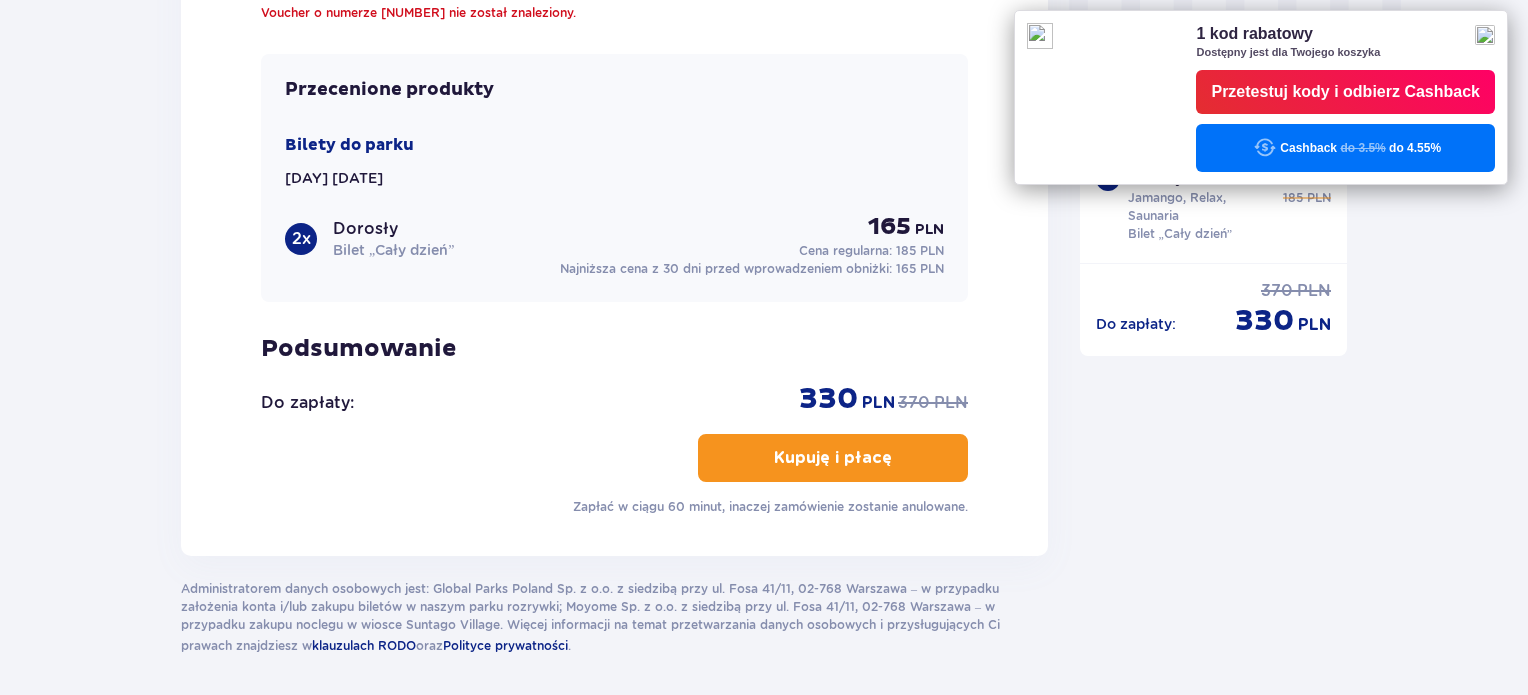 scroll, scrollTop: 2043, scrollLeft: 0, axis: vertical 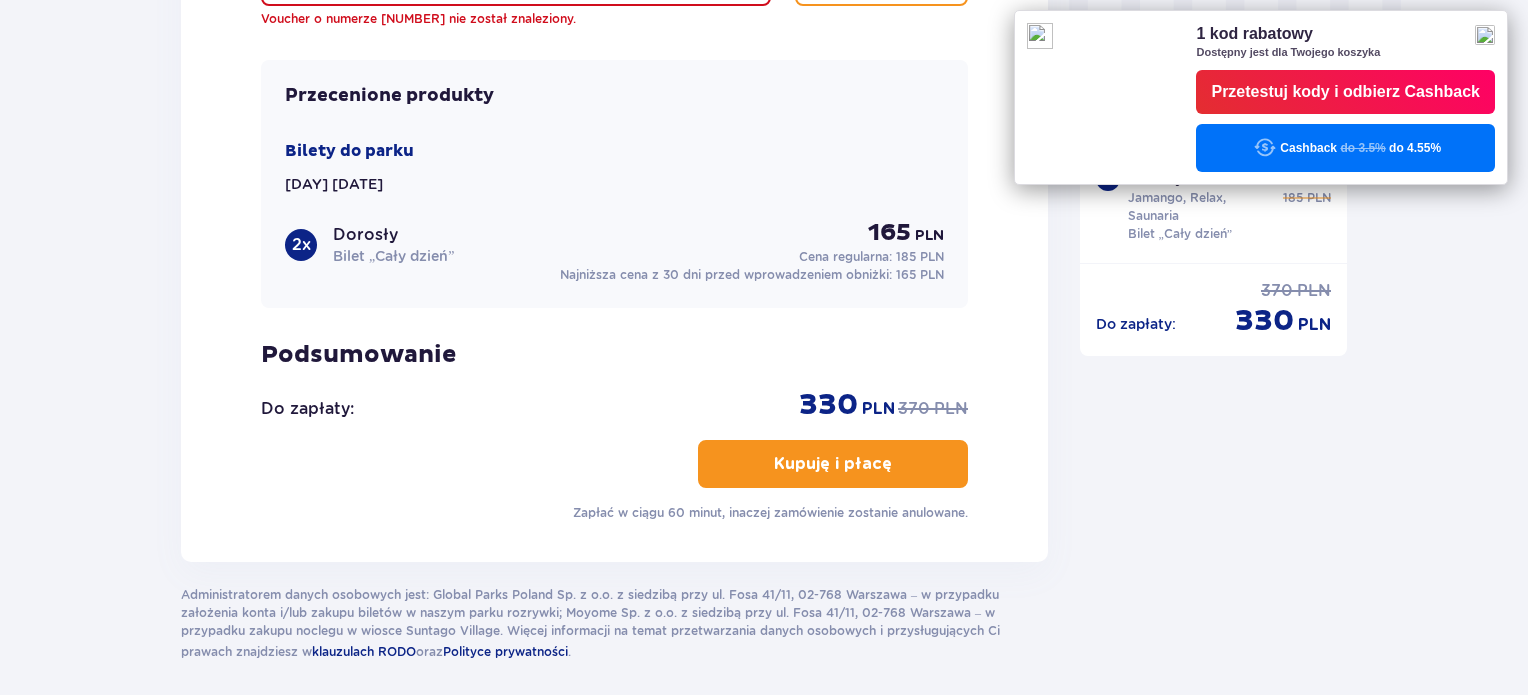 click on "Zamówienie i płatność Dane kontaktowe Imię * ALBERT Nazwisko * SIKORSKI Adres e-mail * albertsikorski7@gmail.com Potwierdź adres e-mail * albertsikorski7@gmail.com Numer telefonu * 690661305 Numer telefonu, wraz z kodem kraju, np. 48 ​123 ​456 ​789 Chcę fakturę na firmę Jeśli nie prowadzisz działalności gospodarczej lub innej spółki, automatycznie wystawimy Ci fakturę imienną. Dodaj adres do faktury imiennej Utwórz konto Tak, chcę założyć konto *Zapoznałem/am się i akceptuję   Regulamin sprzedaży biletów online,   Regulamin korzystania z parku wodnego Suntago,   Regulamin Sprzedaży Suntago Village,   Regulamin Pobytu w Suntago Village ,  Regulamin strefy VIP ,  Specjalne warunki zakupu Pakietu Rodzinnego ,  Zasady promocji Pakiet dla Seniora ,  Regulamin promocji “Online taniej 10/20 zł”   i   Politykę prywatności Akceptuję inne zgody Rozwiń Mam kod rabatowy 0820007294601472 Podany kod rabatowy jest nieprawidłowy. Zastosuj Mam voucher kwotowy 0820007294601472 2 x 165" at bounding box center [764, -553] 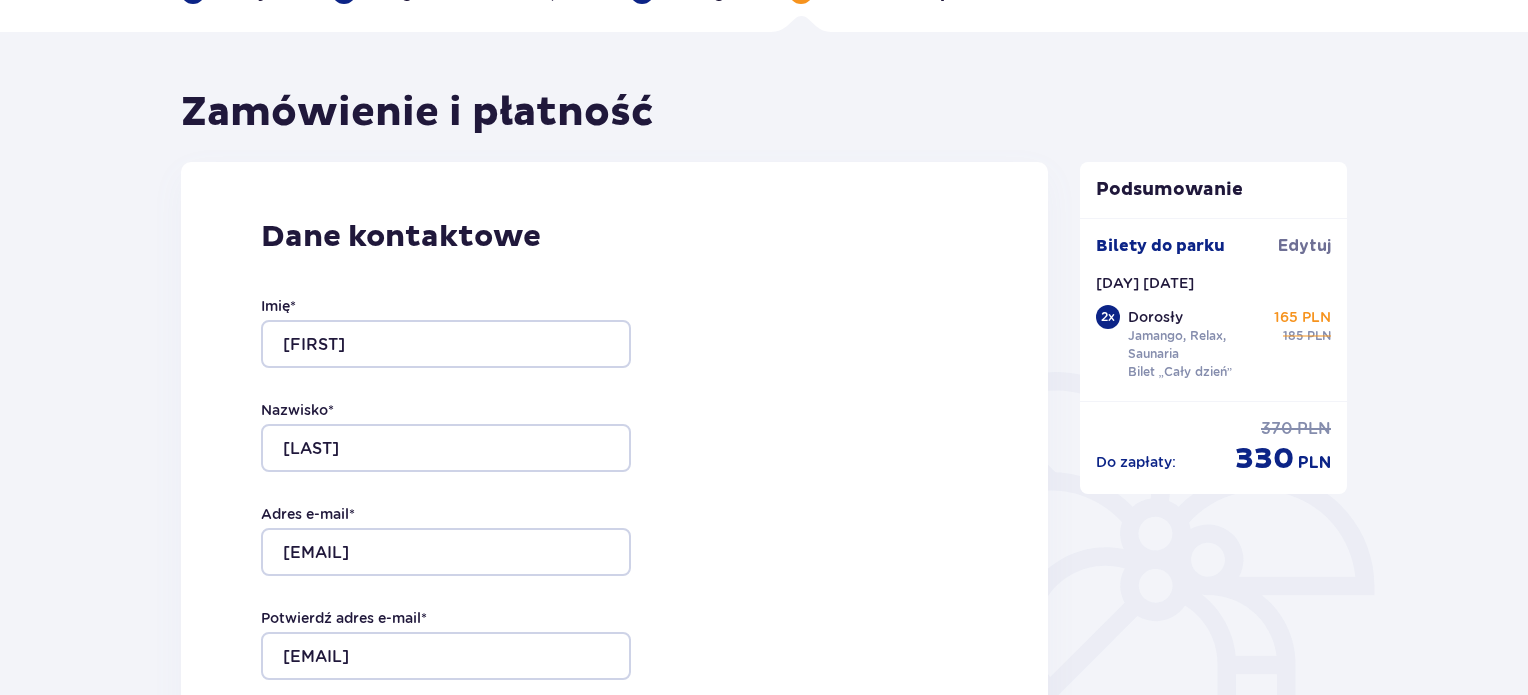 scroll, scrollTop: 0, scrollLeft: 0, axis: both 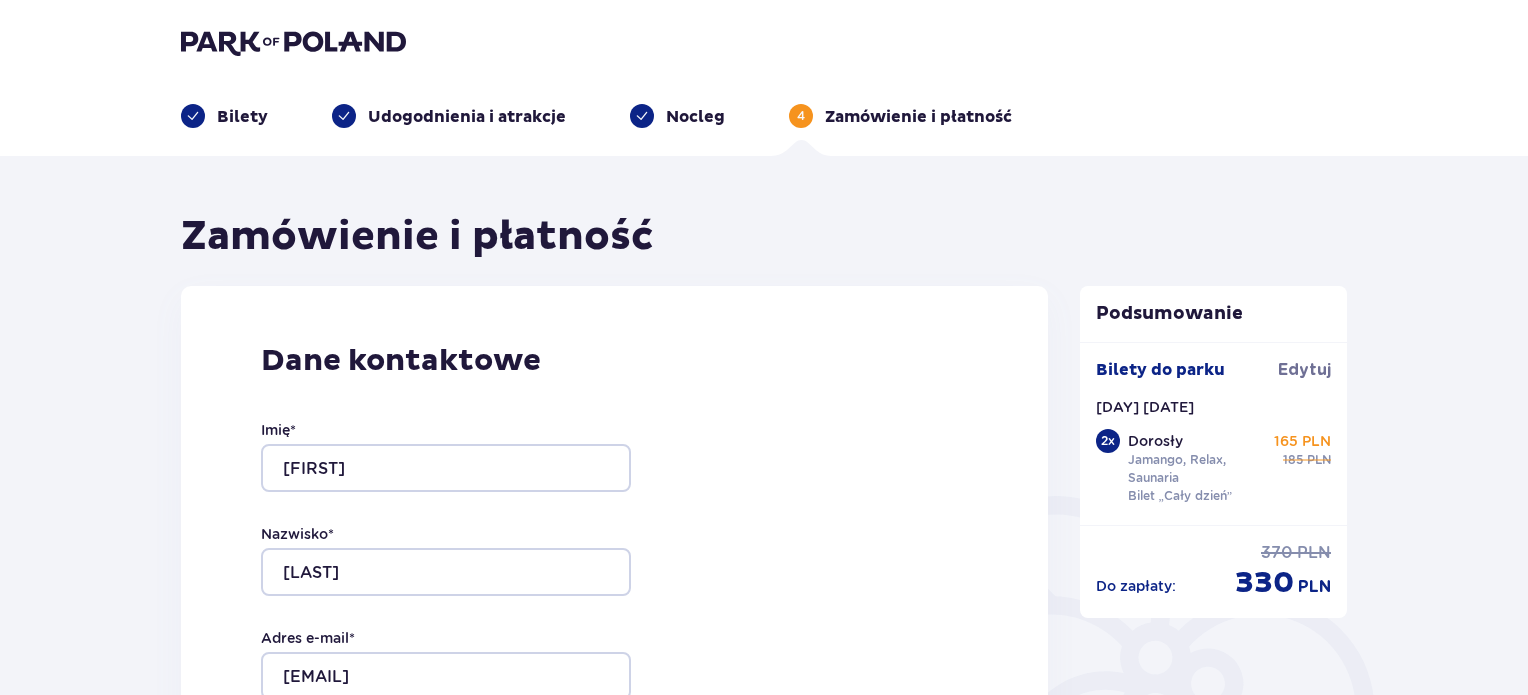 click on "Bilety" at bounding box center (242, 117) 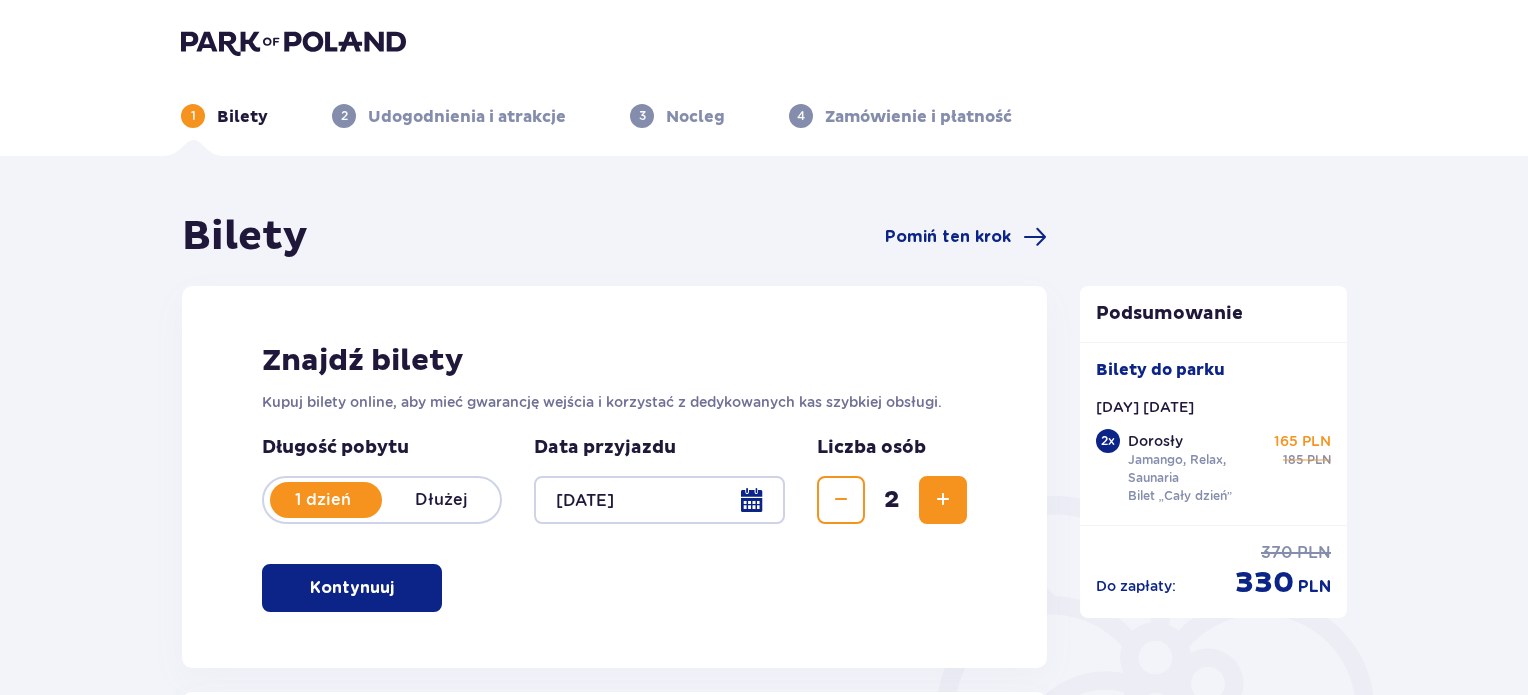 click at bounding box center (293, 42) 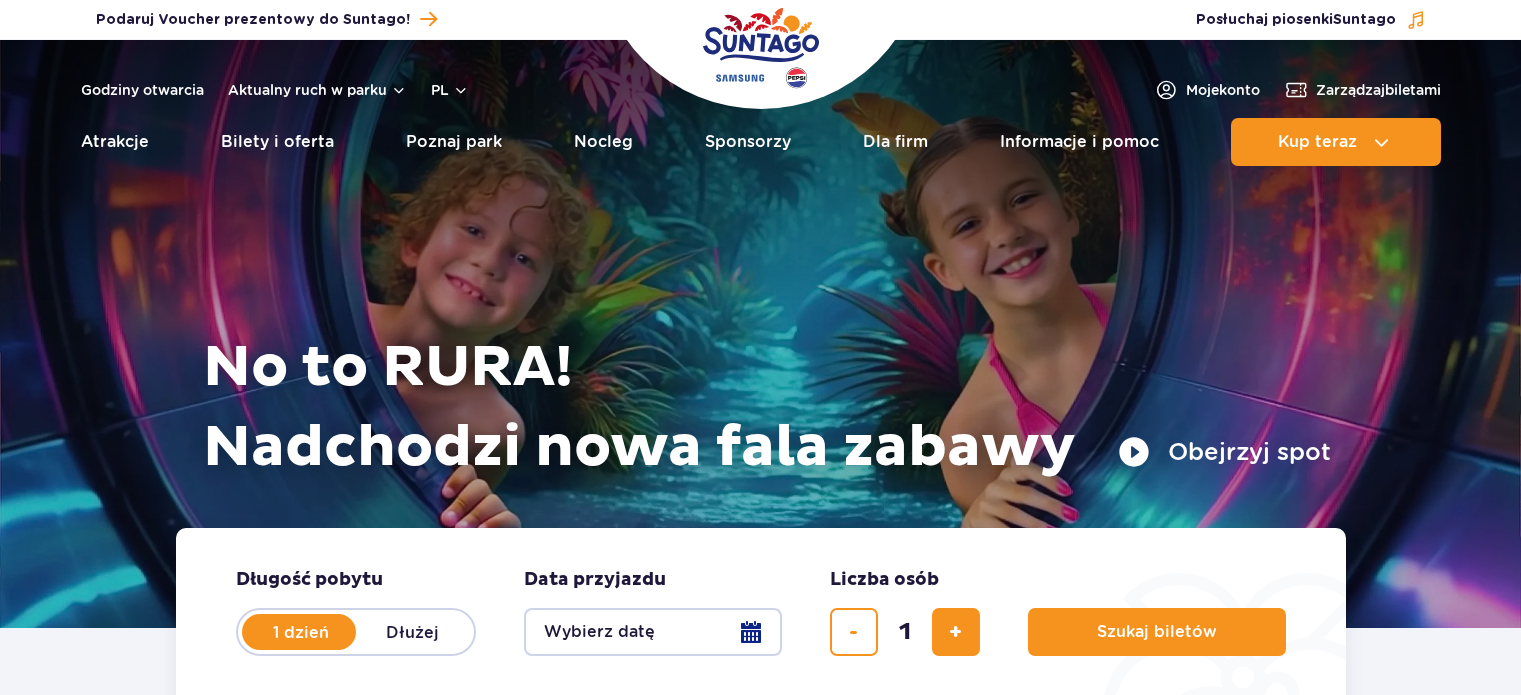 scroll, scrollTop: 0, scrollLeft: 0, axis: both 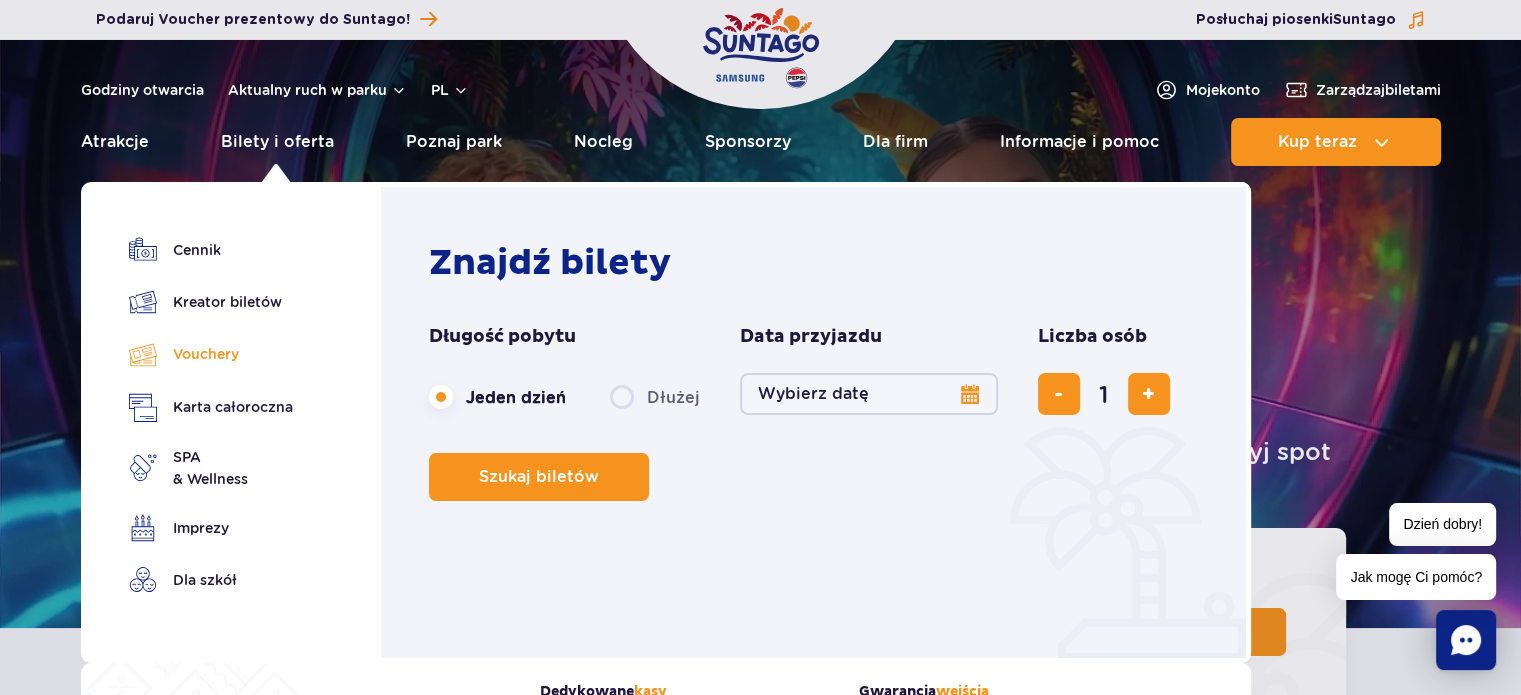 click on "Vouchery" at bounding box center (211, 354) 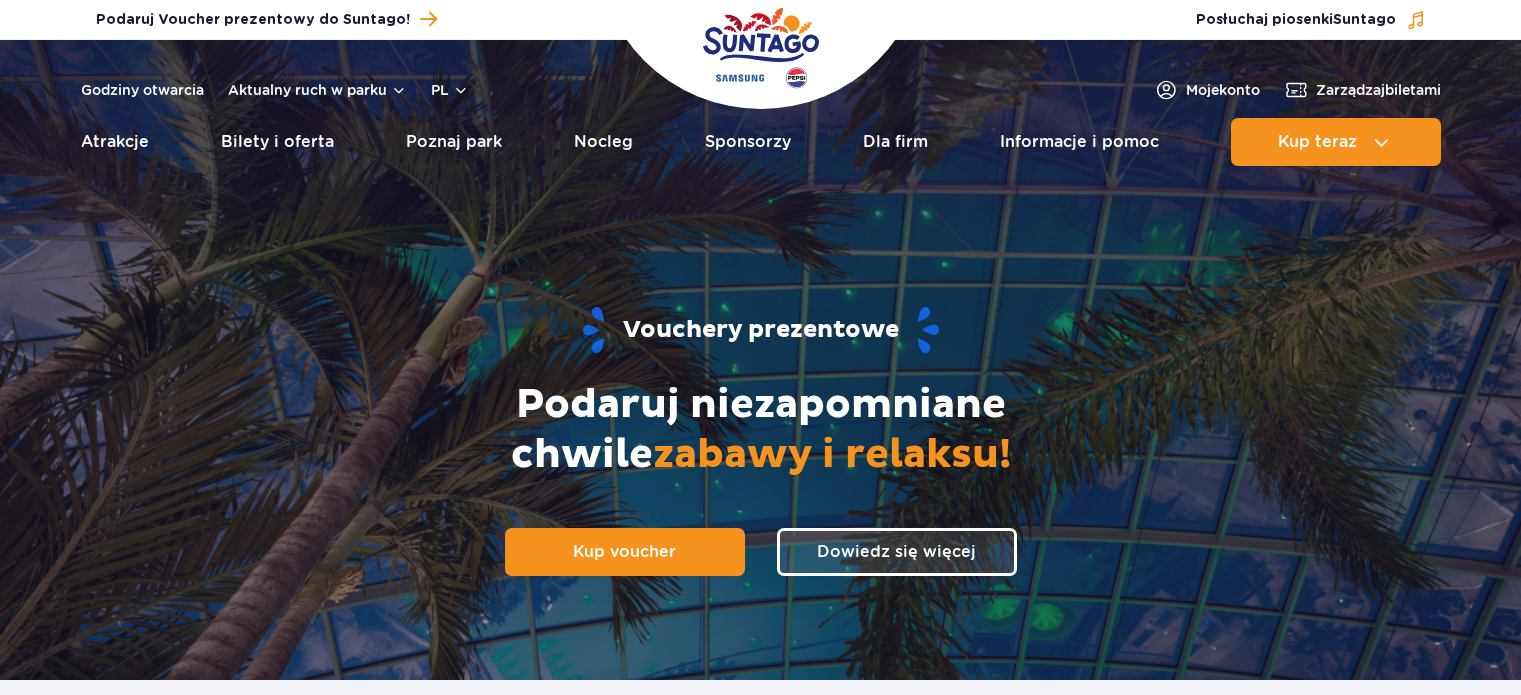 scroll, scrollTop: 0, scrollLeft: 0, axis: both 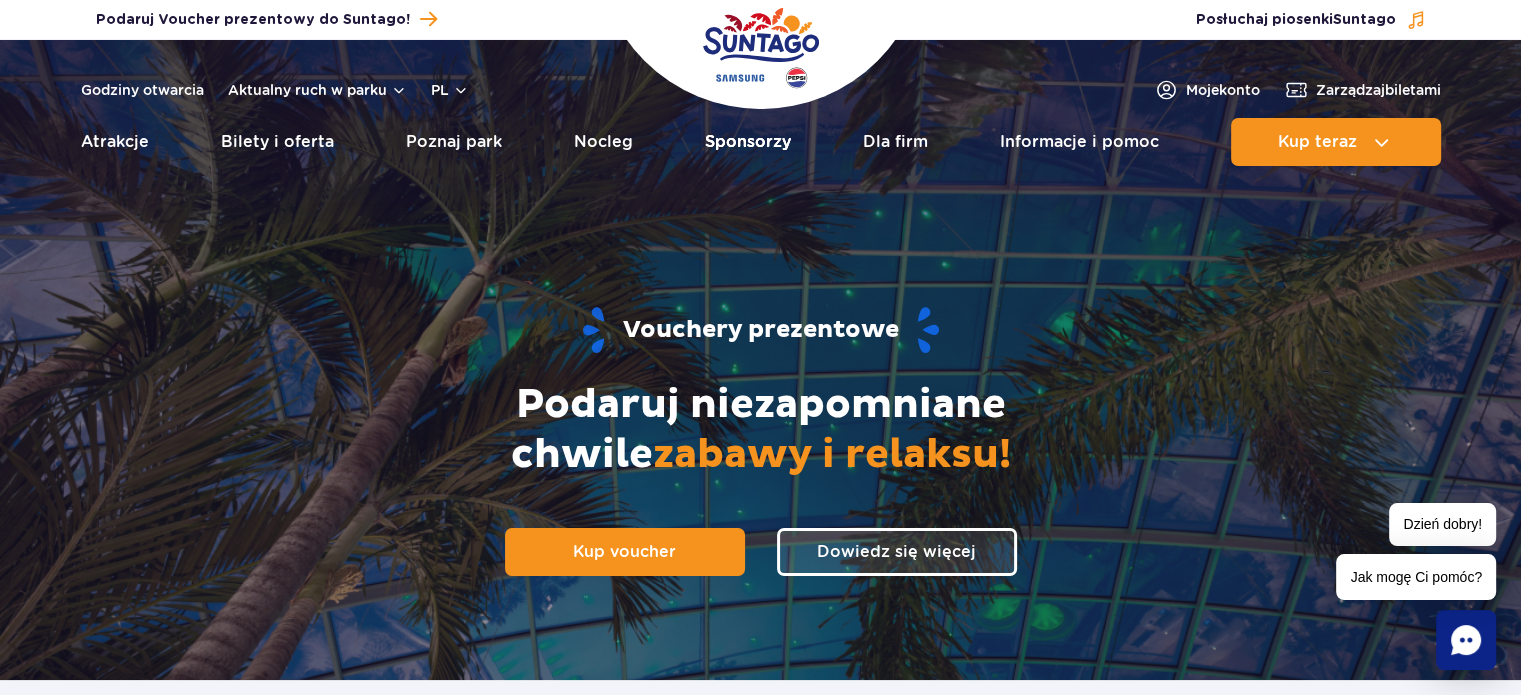 click on "Sponsorzy" at bounding box center [748, 142] 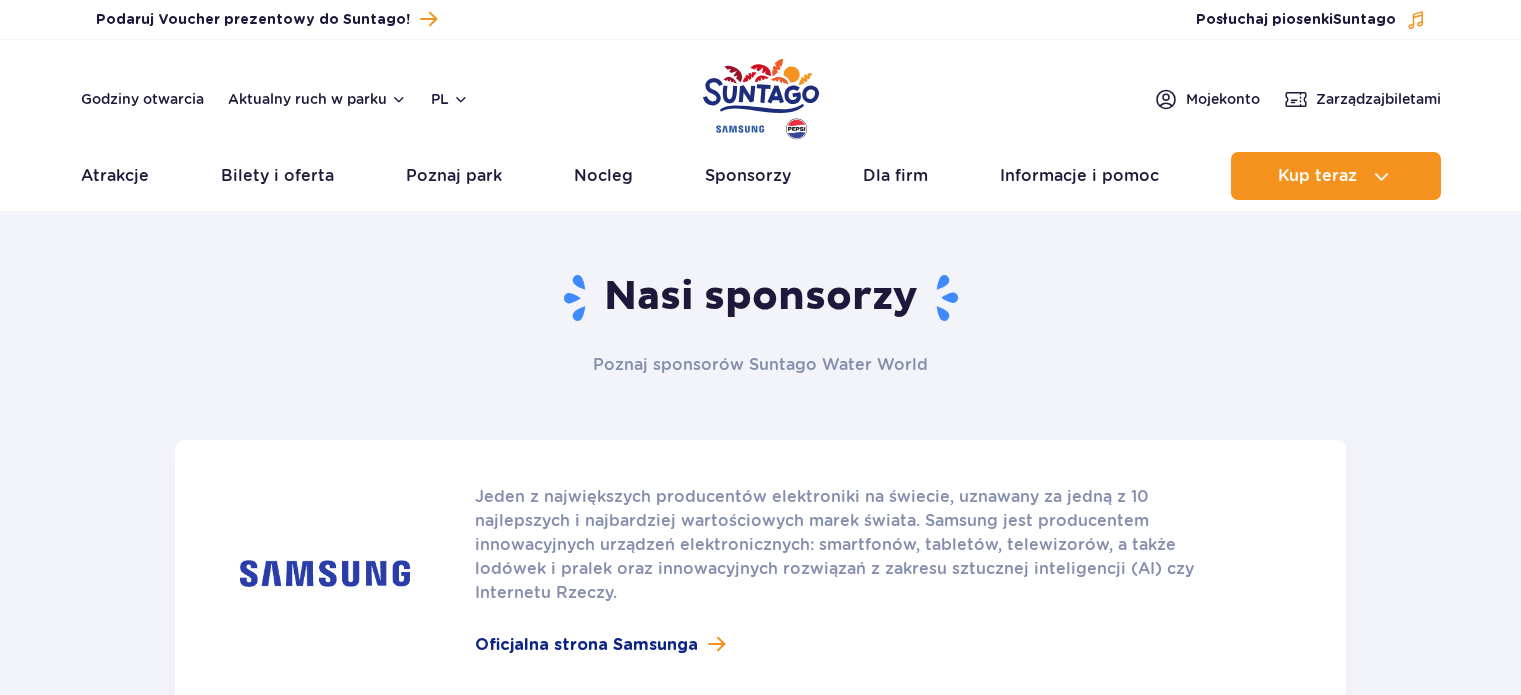 scroll, scrollTop: 0, scrollLeft: 0, axis: both 